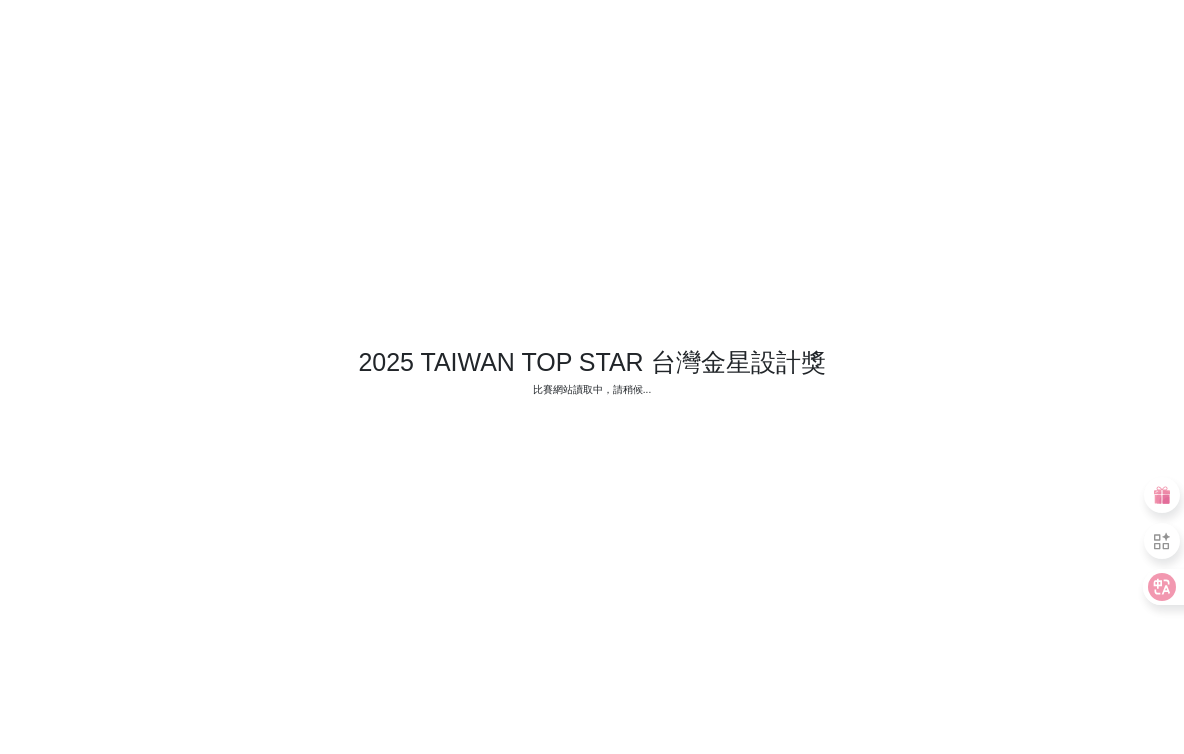 scroll, scrollTop: 0, scrollLeft: 0, axis: both 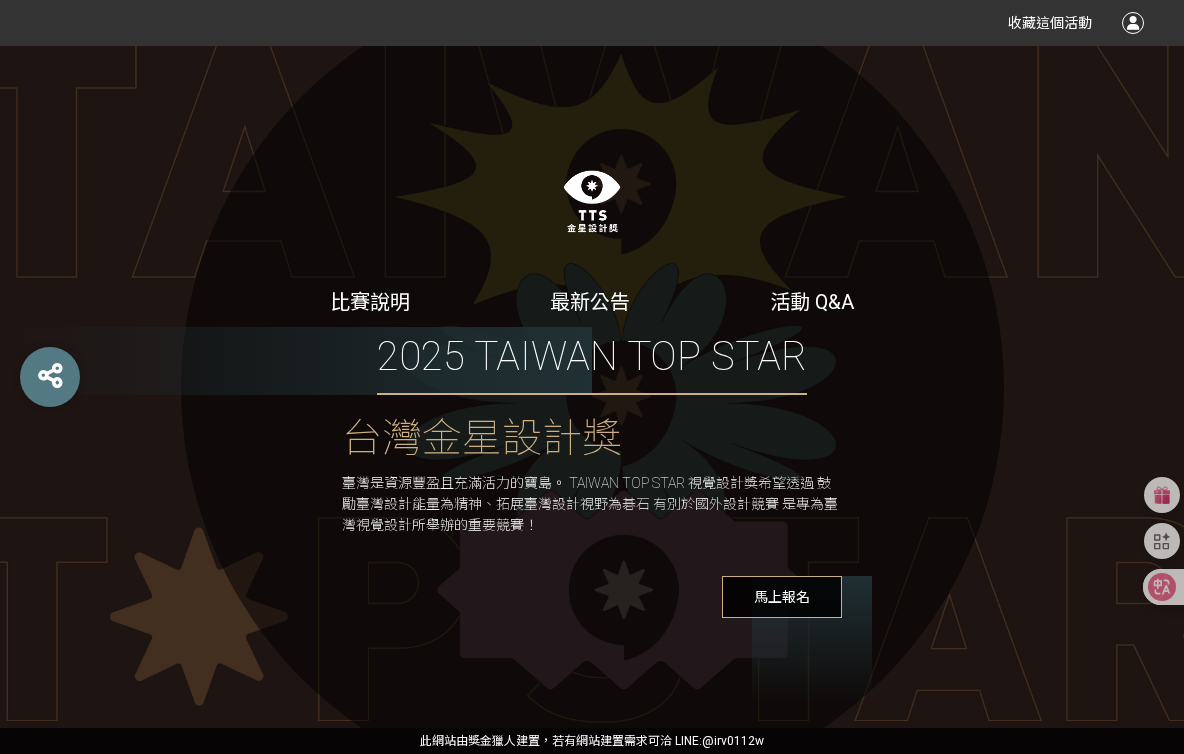 click at bounding box center [1133, 23] 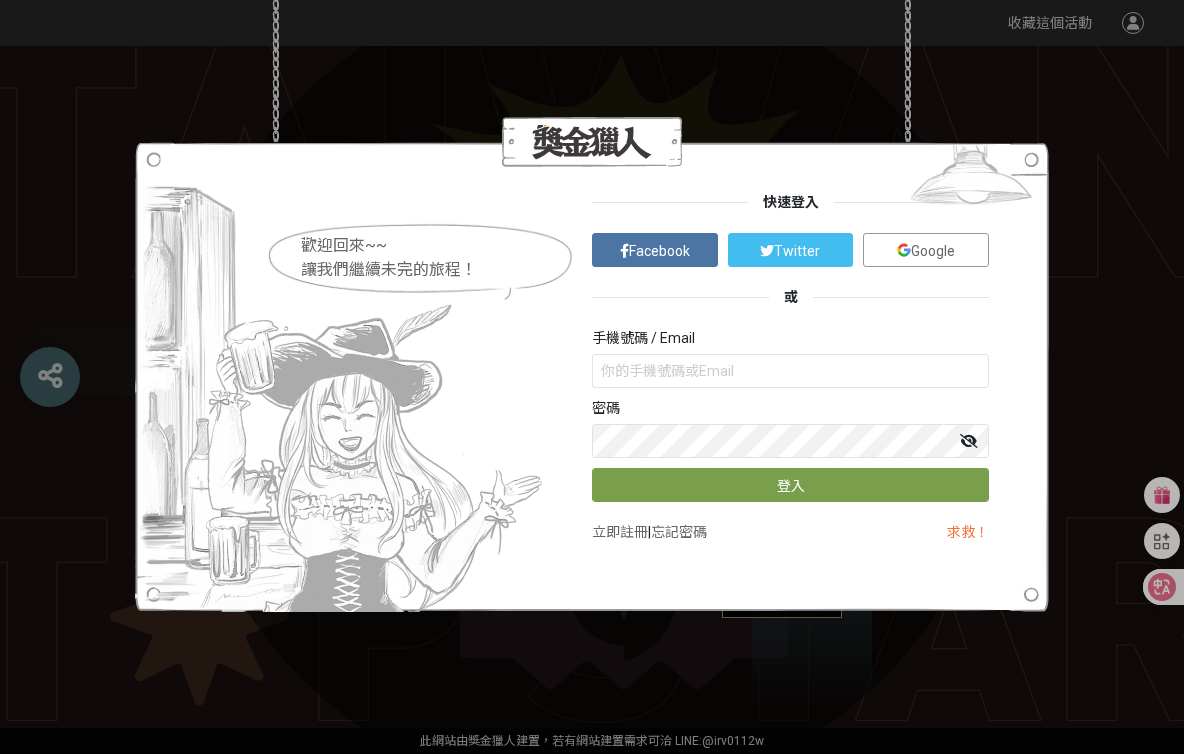 click on "Google" at bounding box center [926, 250] 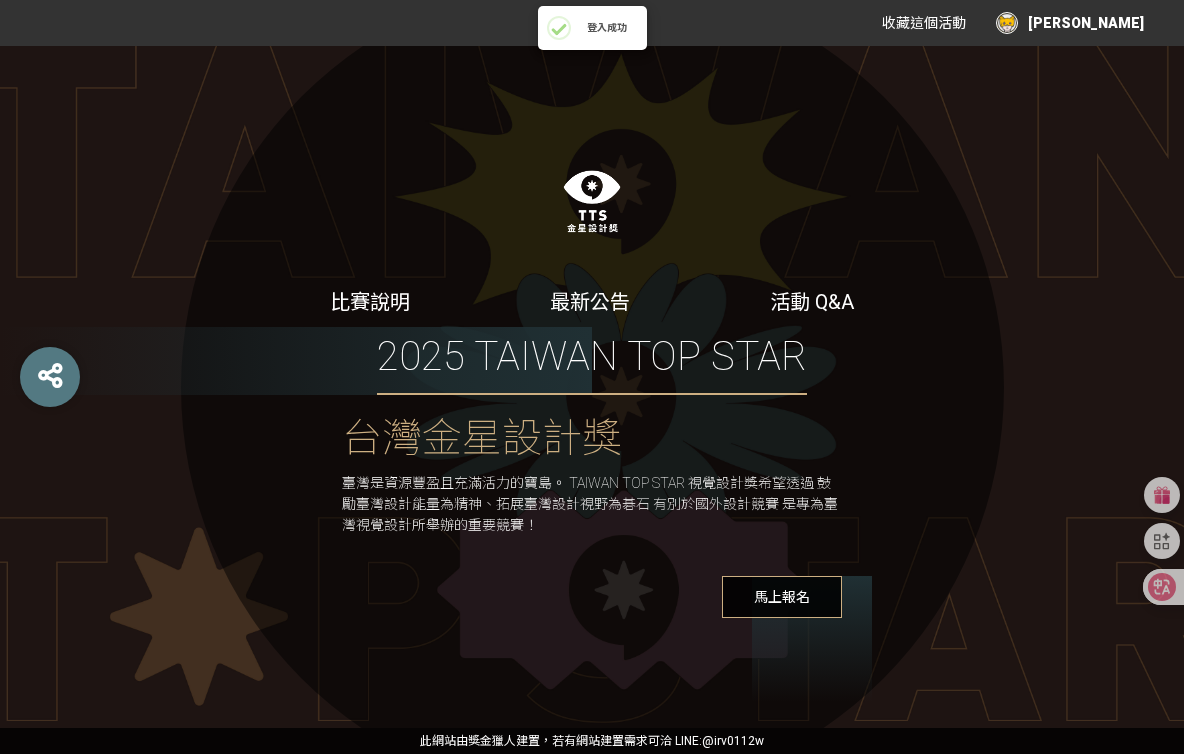 click on "收藏這個活動 [PERSON_NAME]" at bounding box center [998, 23] 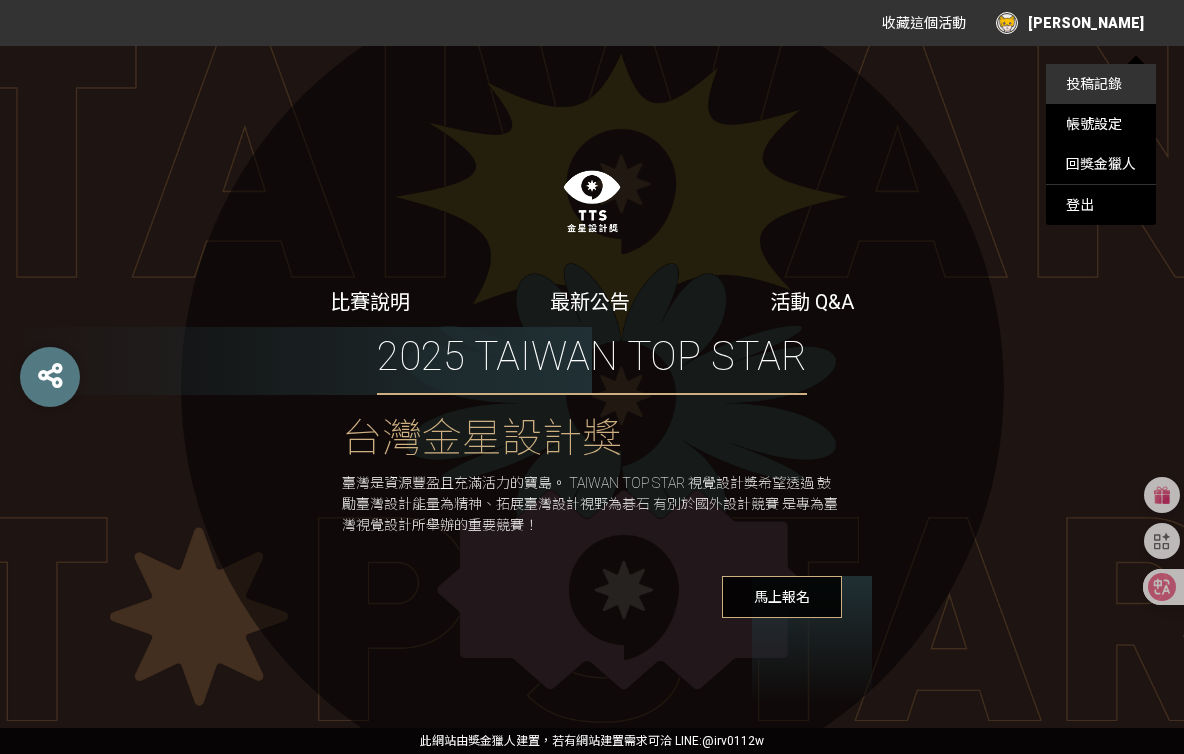 click on "投稿記錄" at bounding box center [1101, 84] 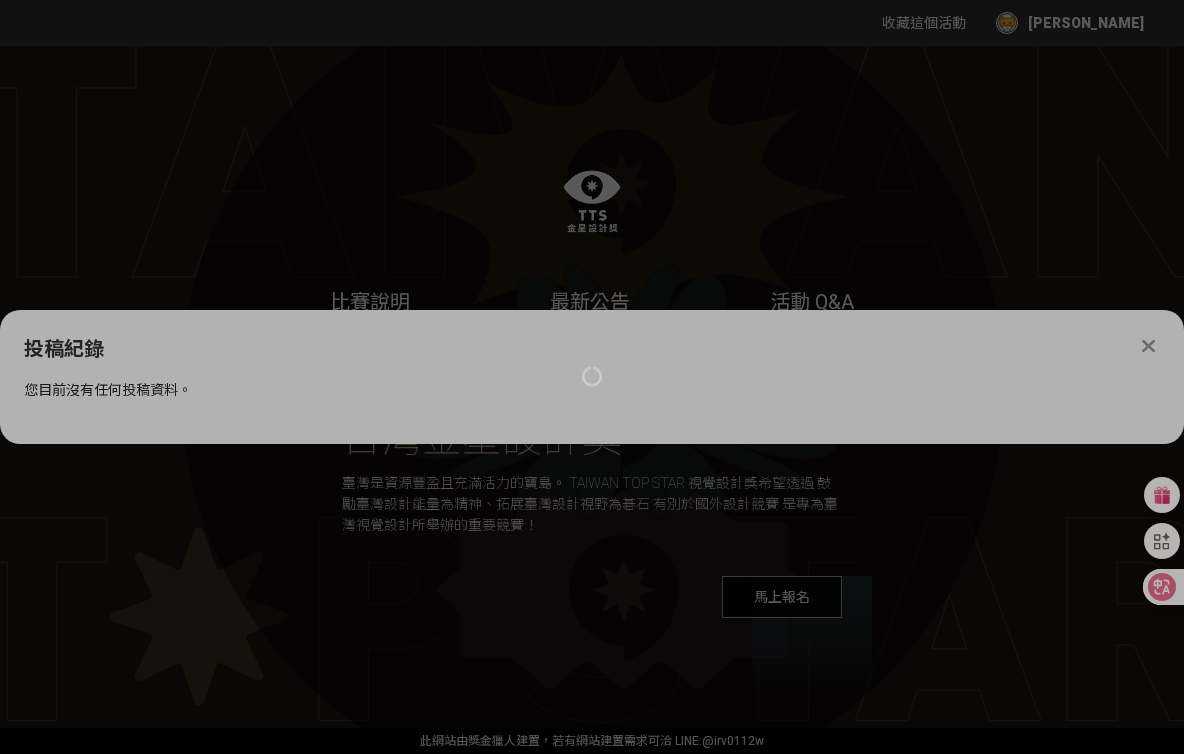 click at bounding box center [592, 377] 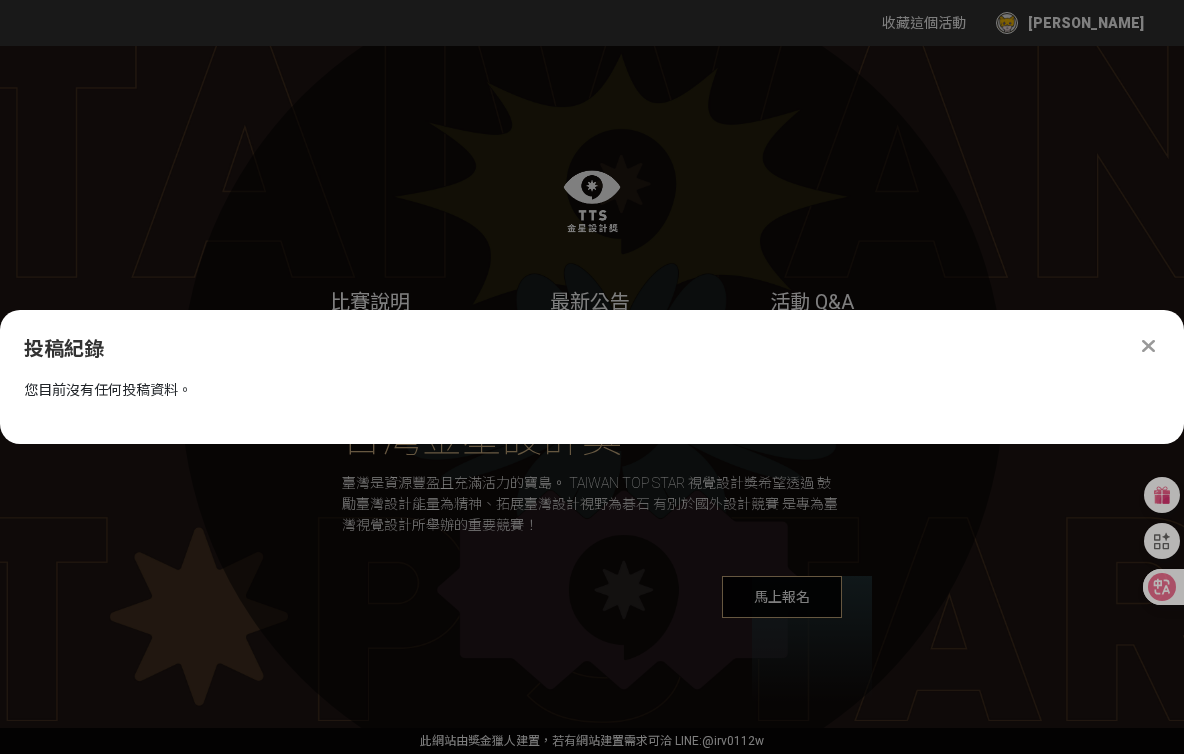 click at bounding box center (1148, 346) 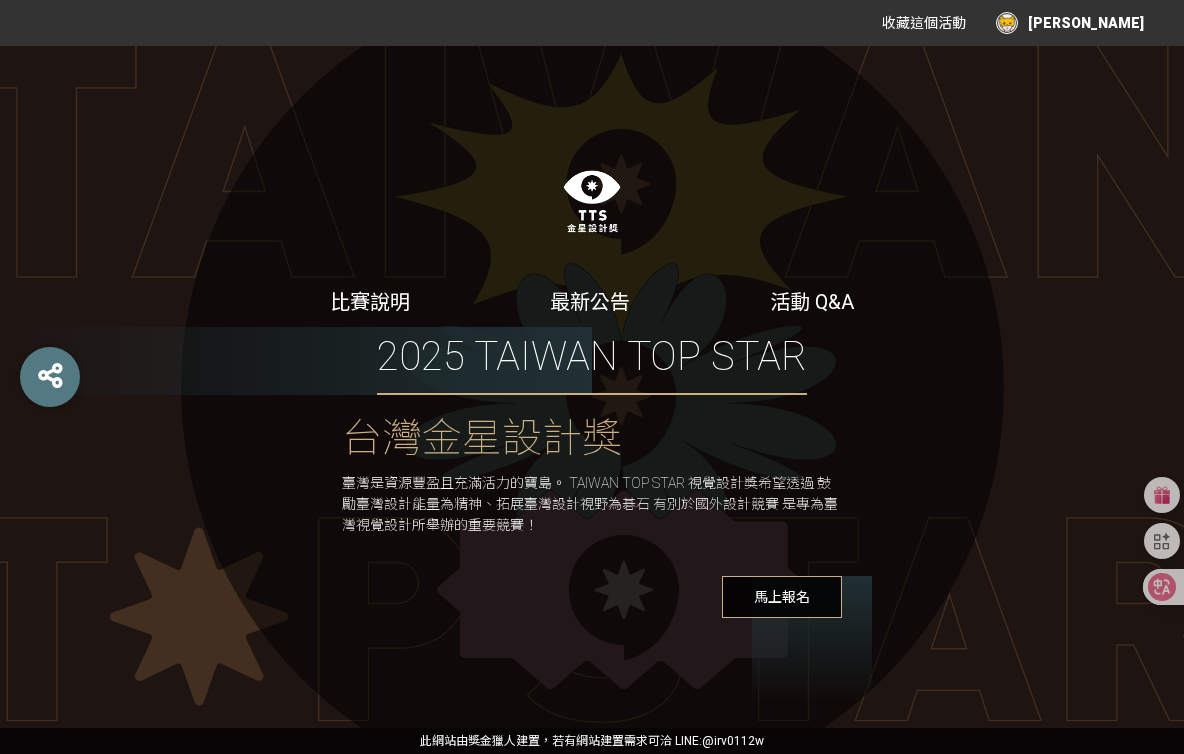click on "[PERSON_NAME]" at bounding box center (1070, 23) 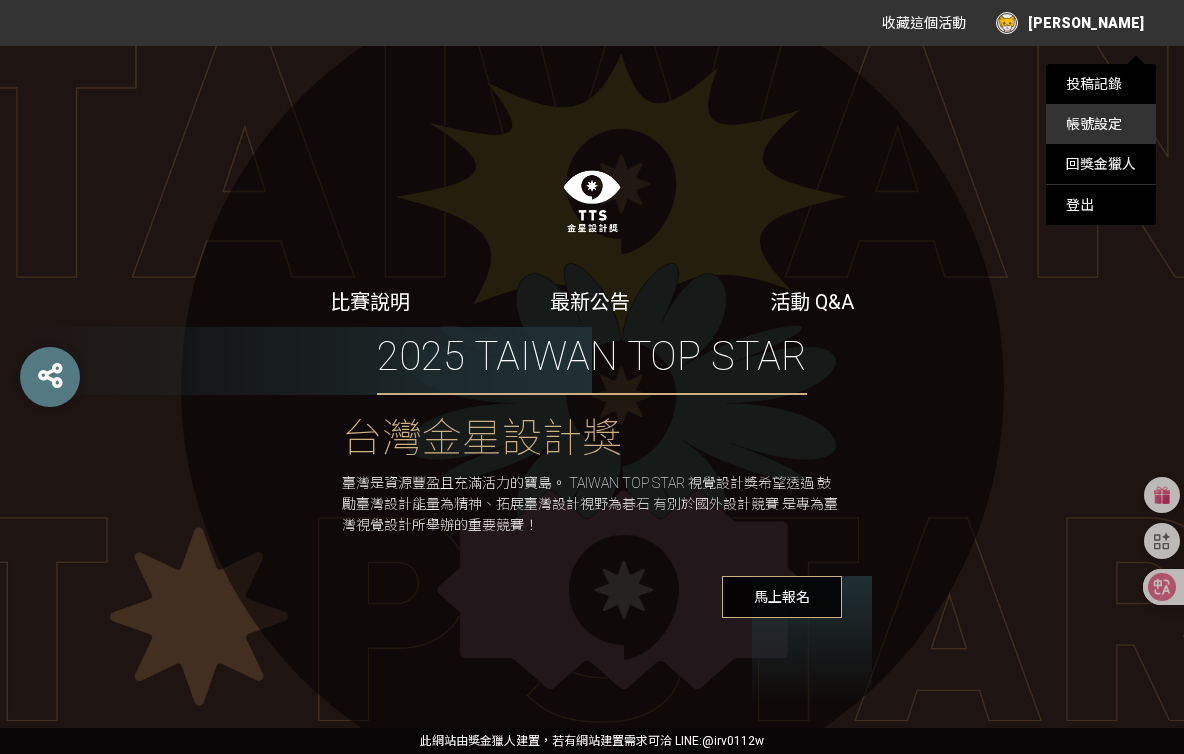 click on "帳號設定" at bounding box center [1101, 124] 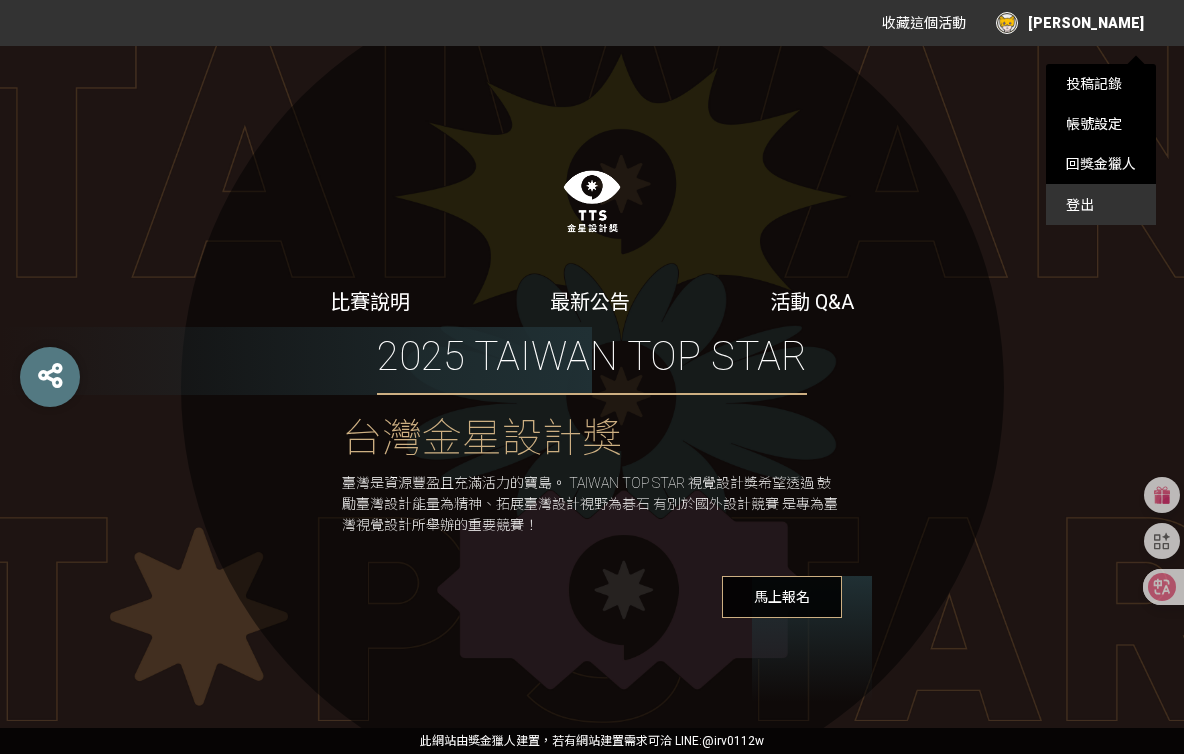 click on "登出" at bounding box center [1101, 205] 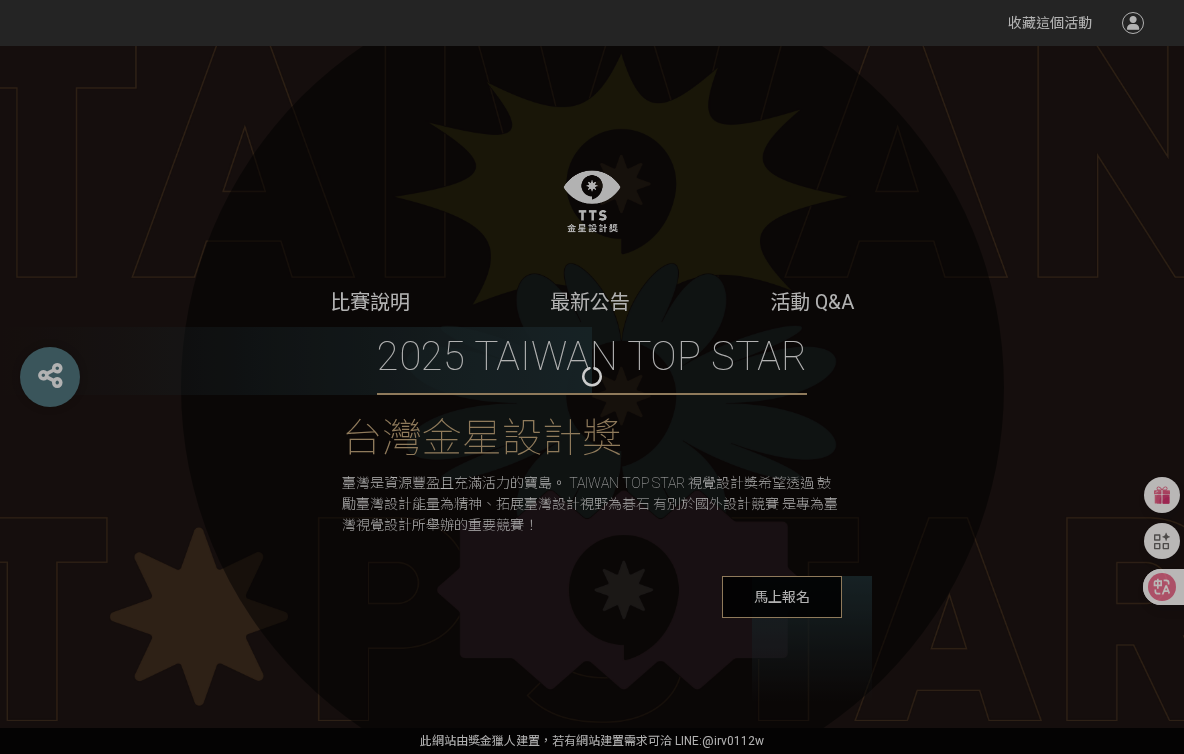click at bounding box center [592, 377] 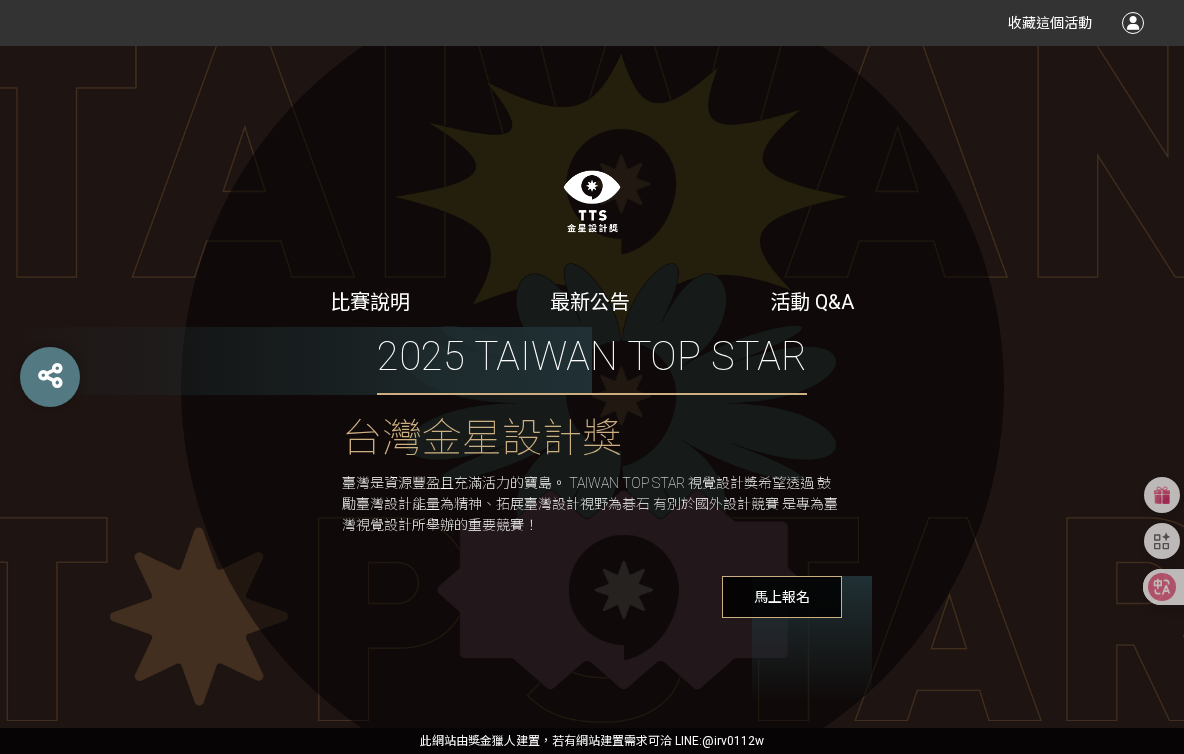 click at bounding box center (1133, 23) 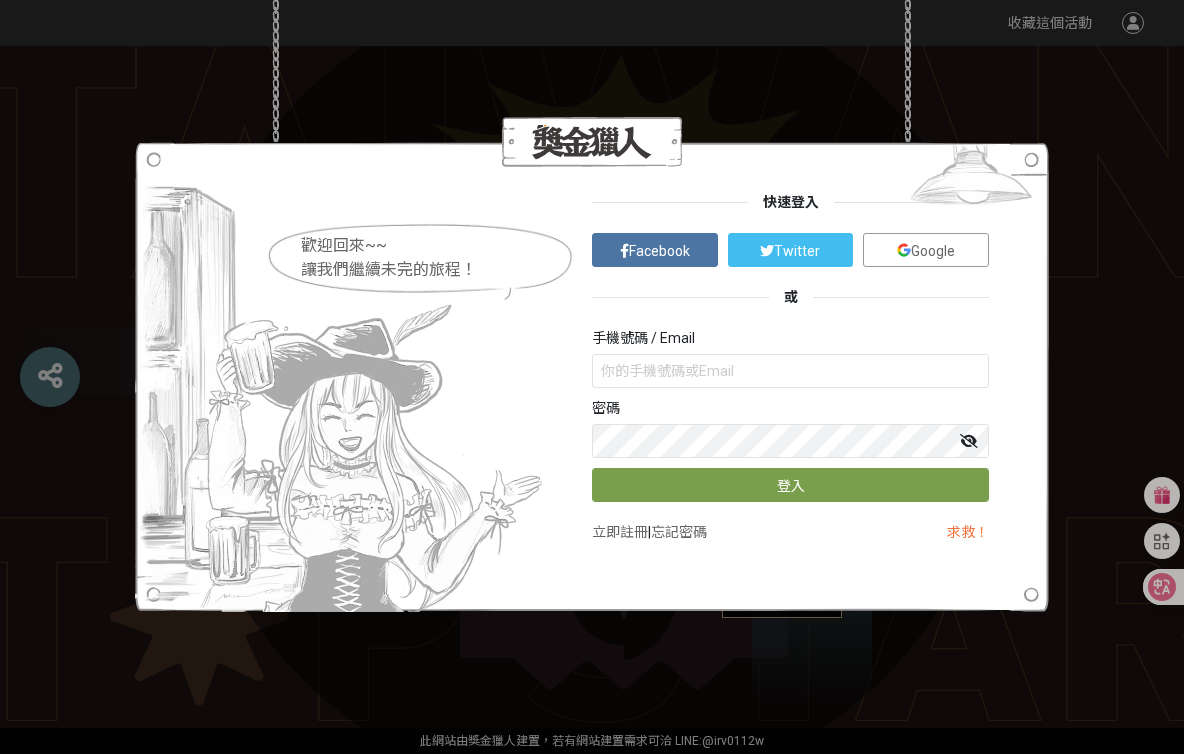 click on "Facebook" at bounding box center [659, 251] 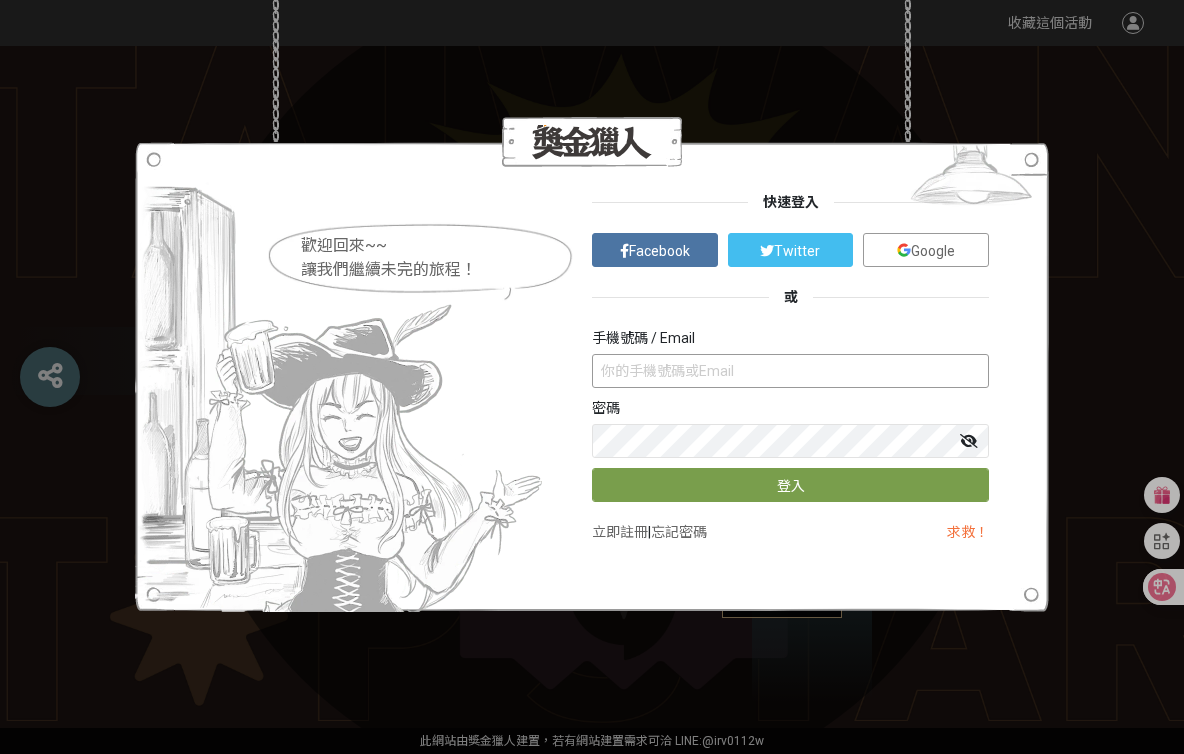 click at bounding box center (790, 371) 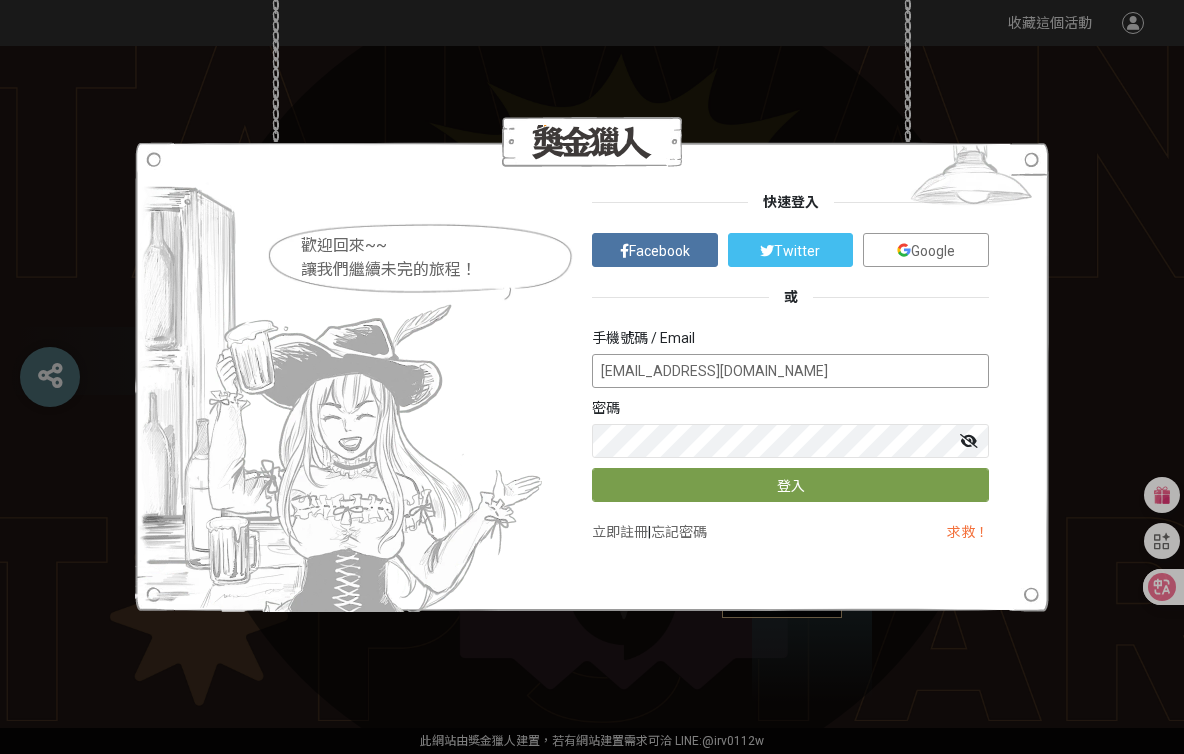 type on "[EMAIL_ADDRESS][DOMAIN_NAME]" 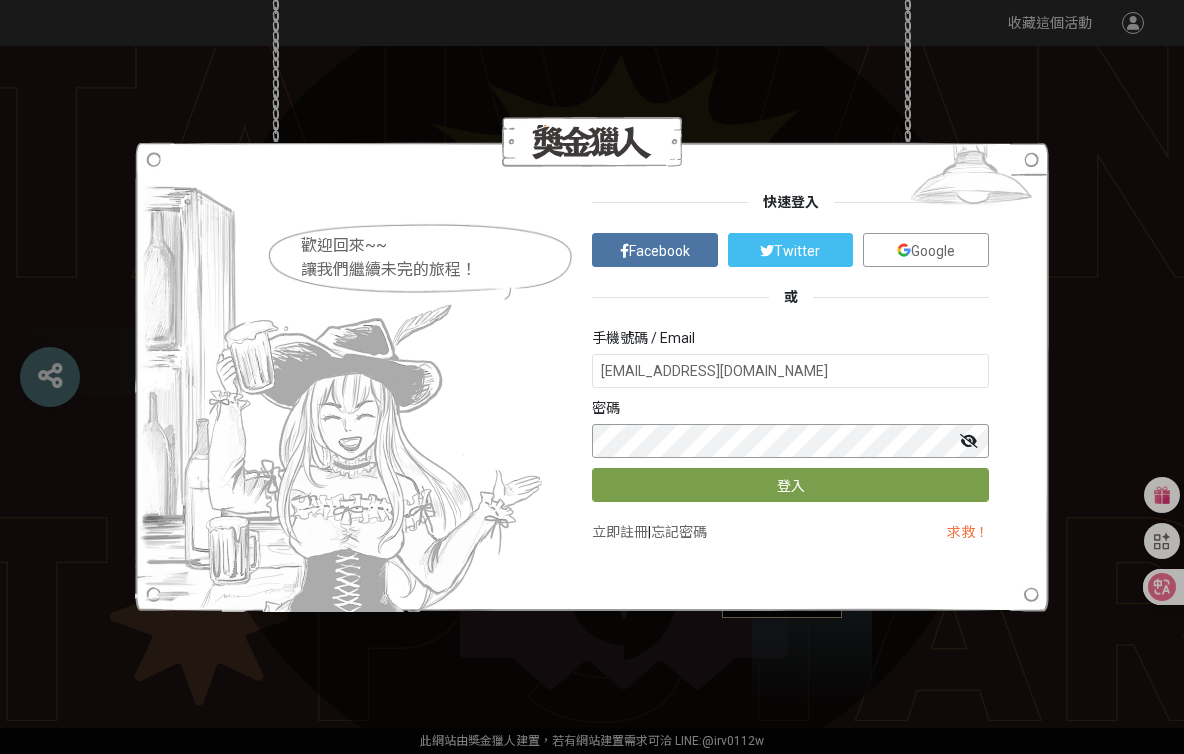 click on "登入" at bounding box center [790, 485] 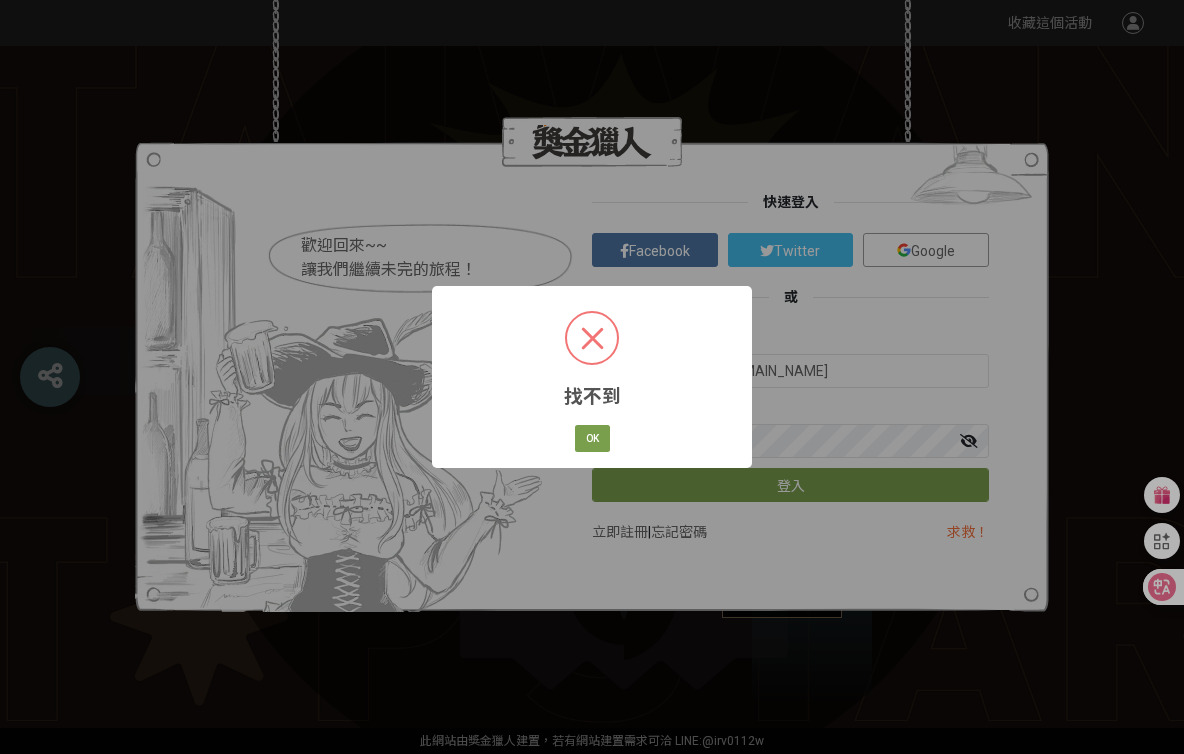 click on "OK Cancel" at bounding box center (591, 438) 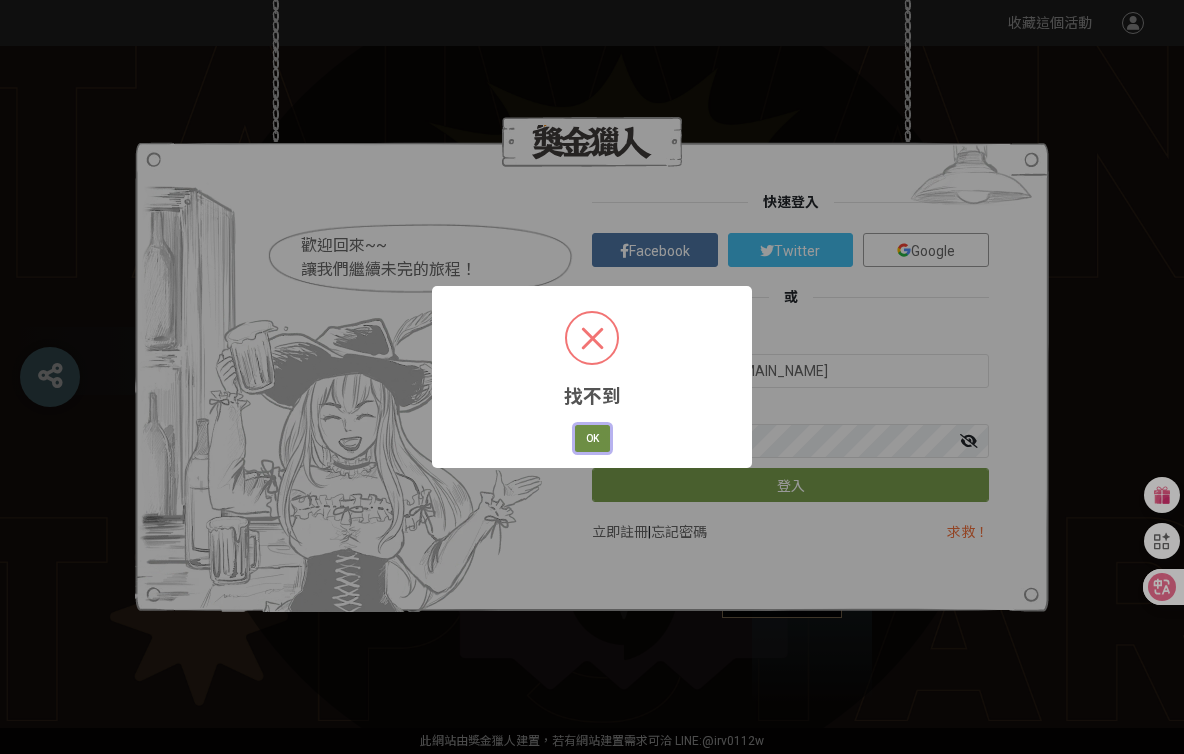 click on "OK" at bounding box center [592, 439] 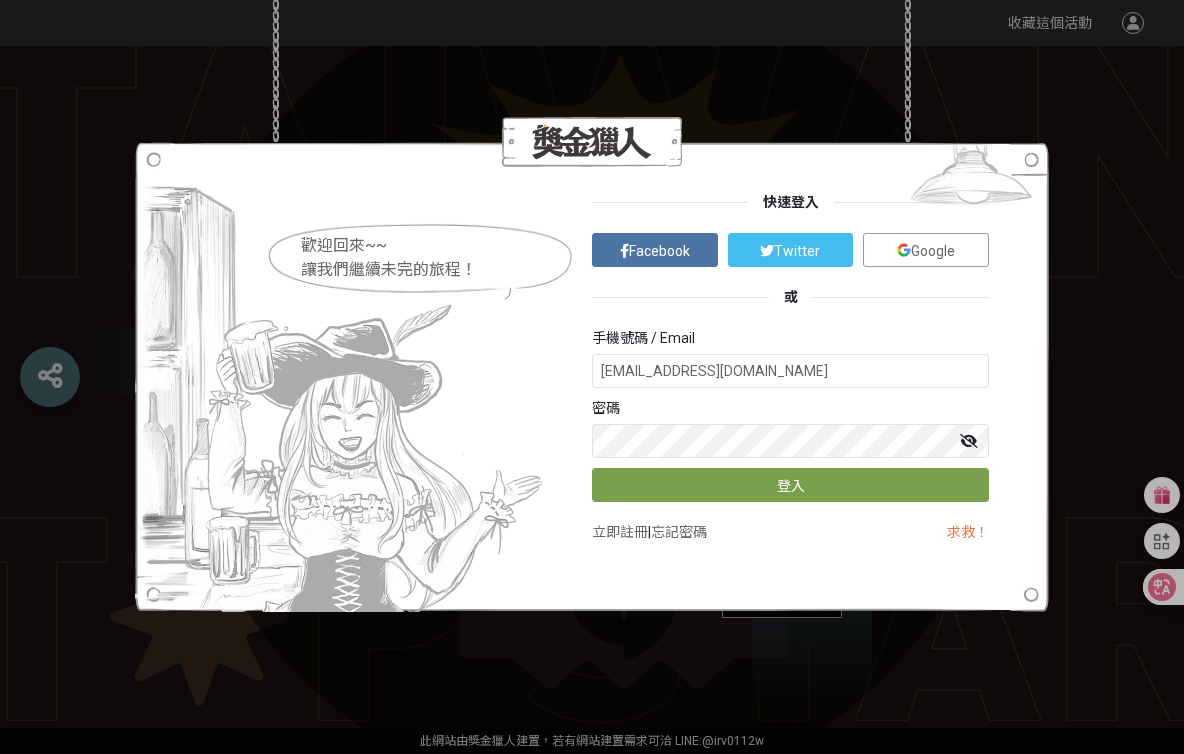 click at bounding box center (969, 441) 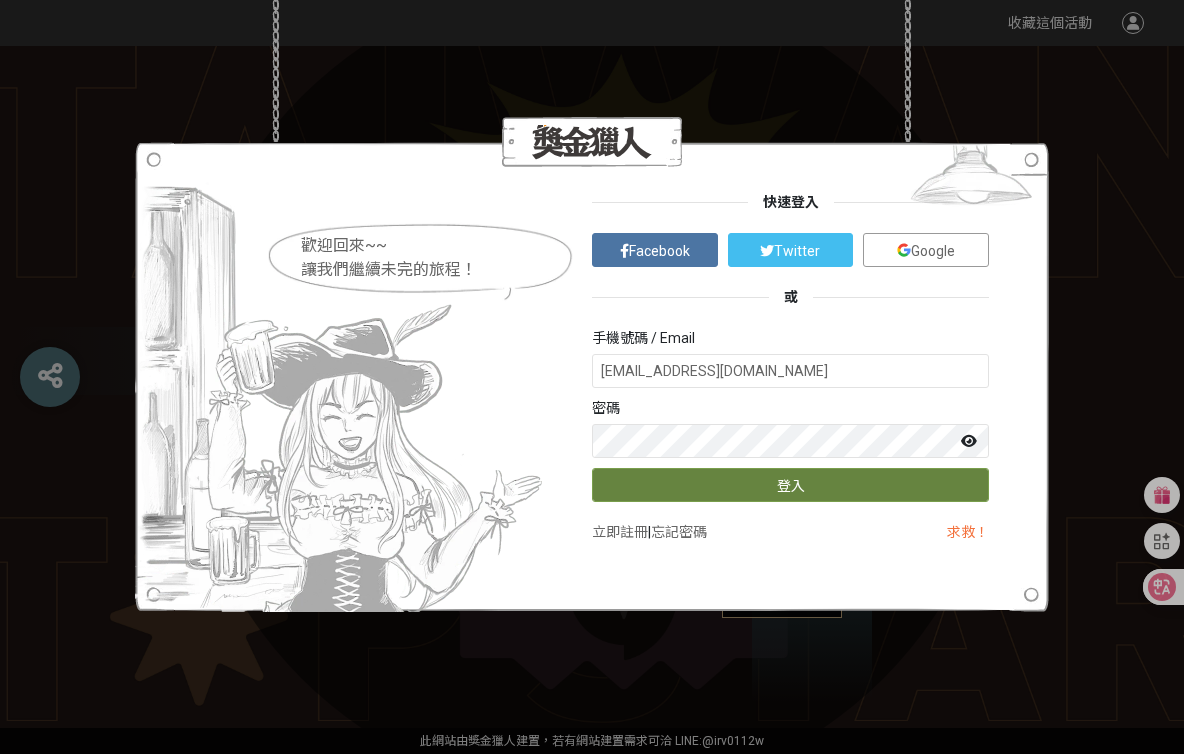click on "登入" at bounding box center (790, 485) 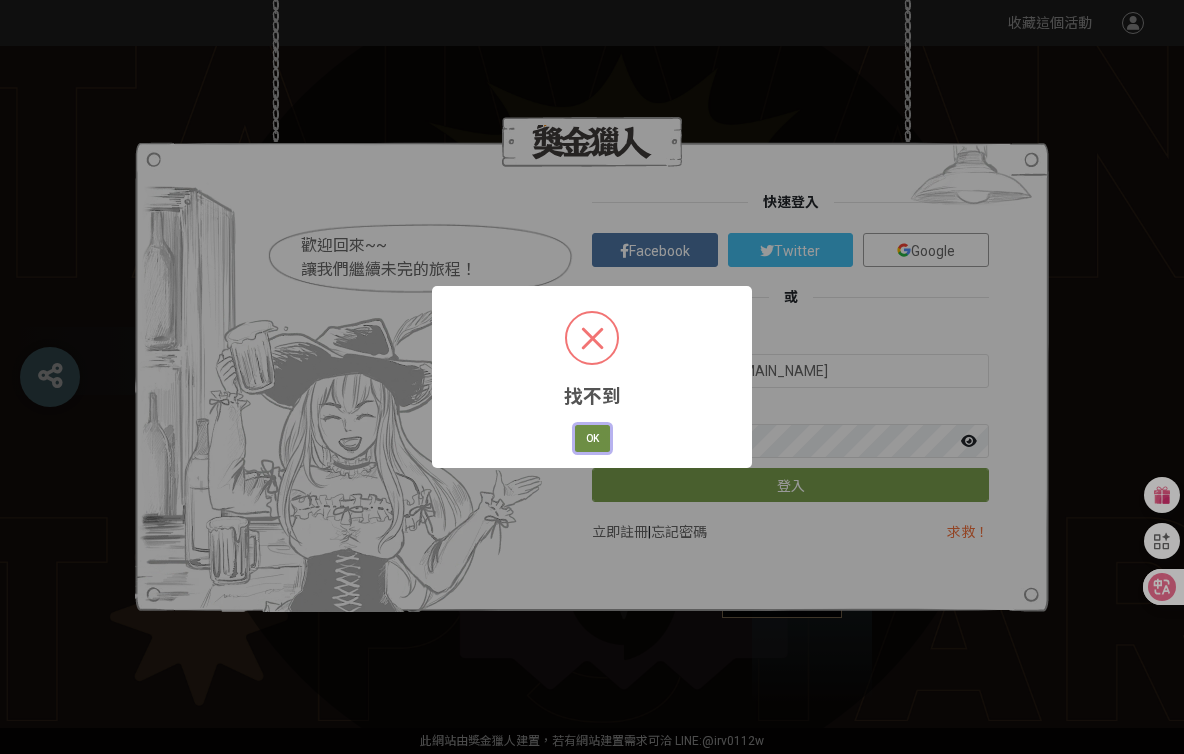 click on "OK" at bounding box center (592, 439) 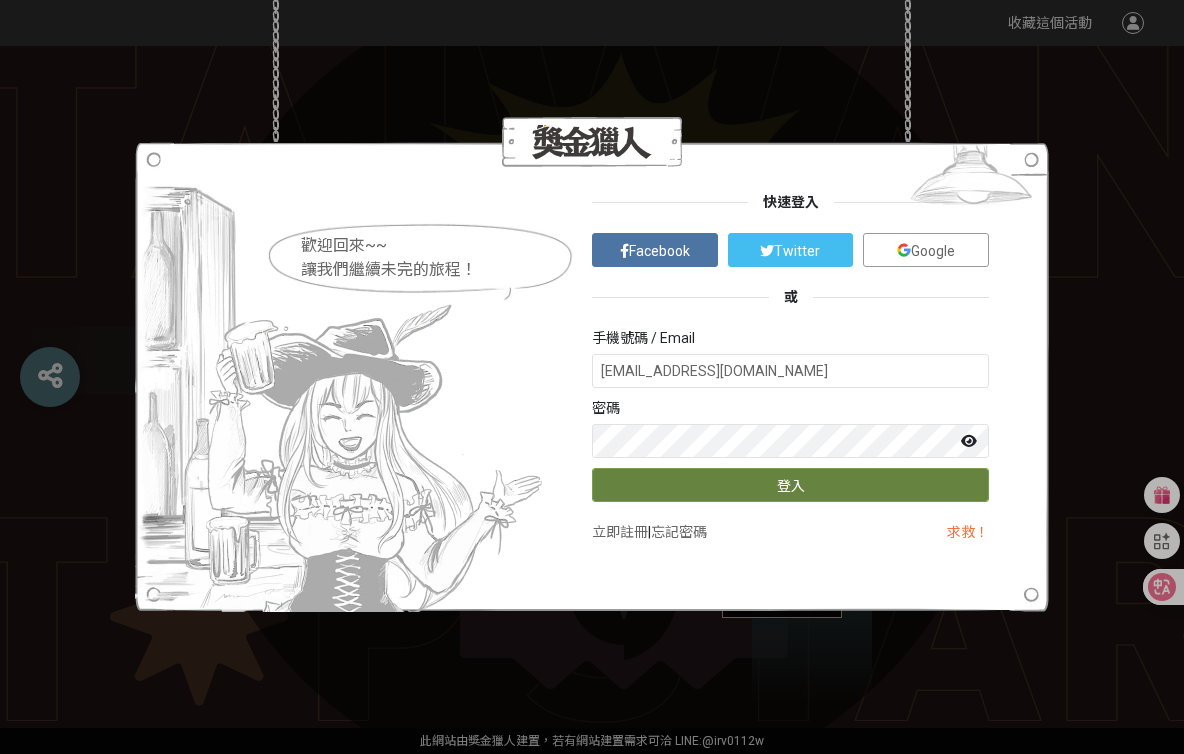 click on "登入" at bounding box center (790, 485) 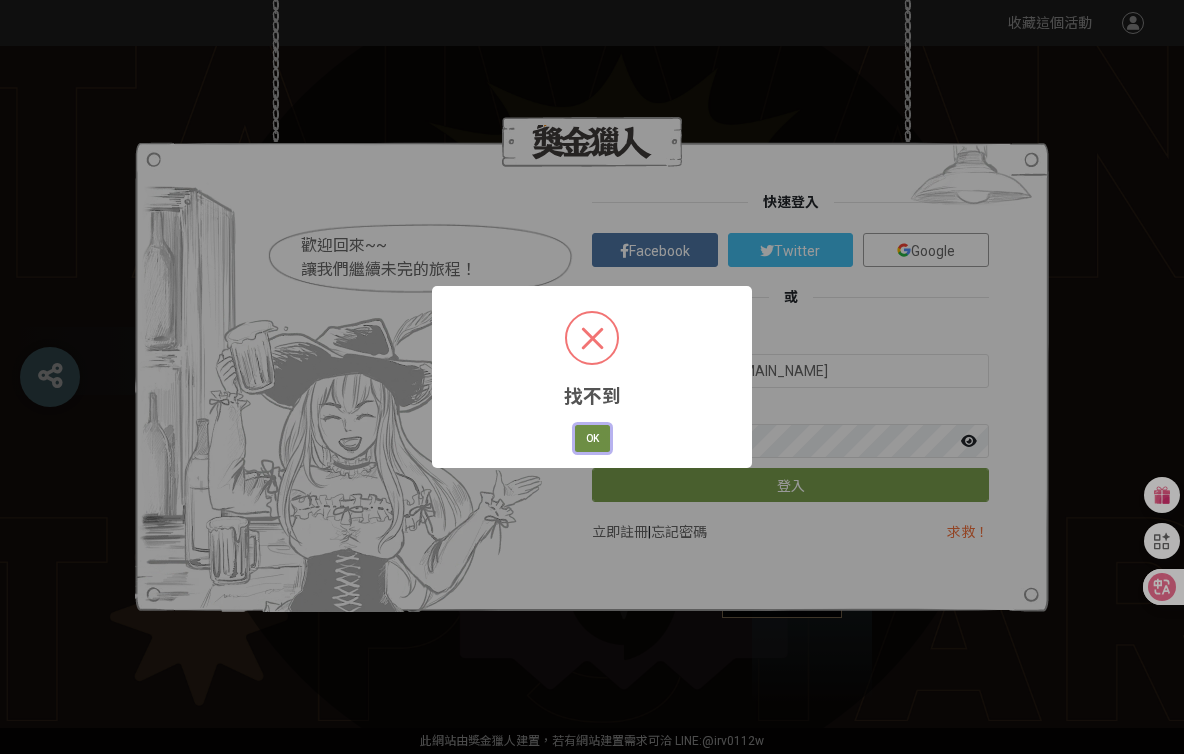 click on "OK" at bounding box center [592, 439] 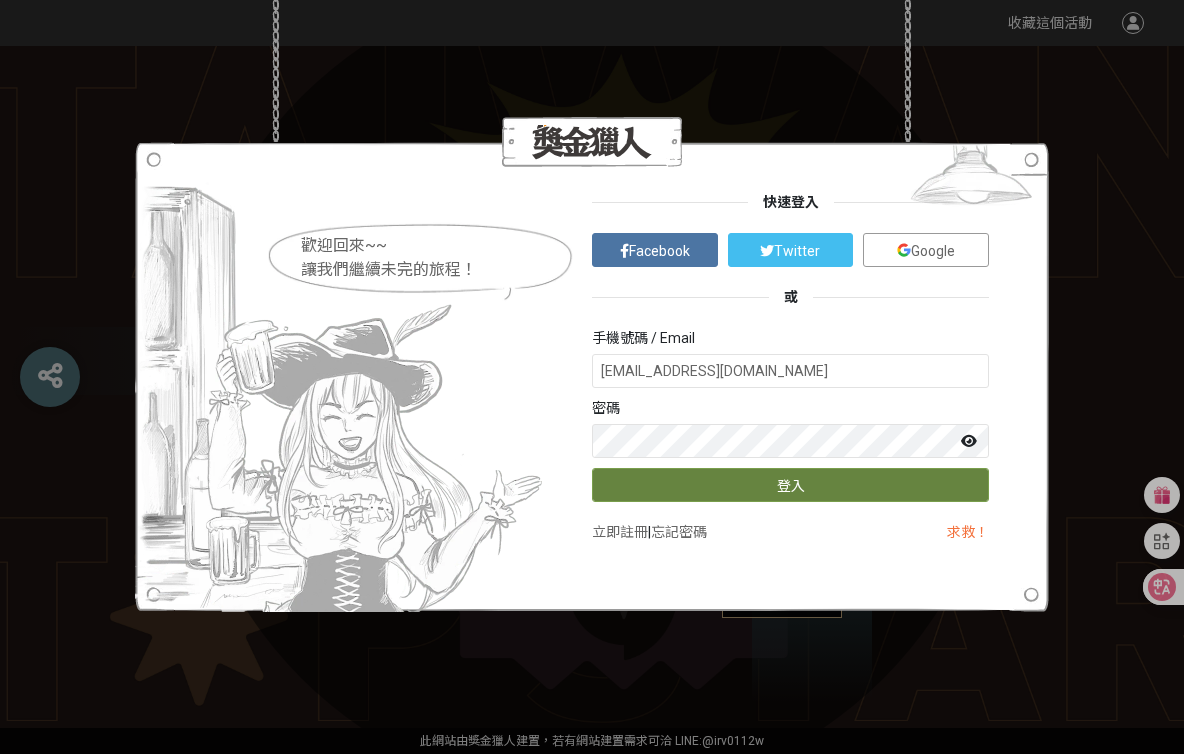 click on "登入" at bounding box center [790, 485] 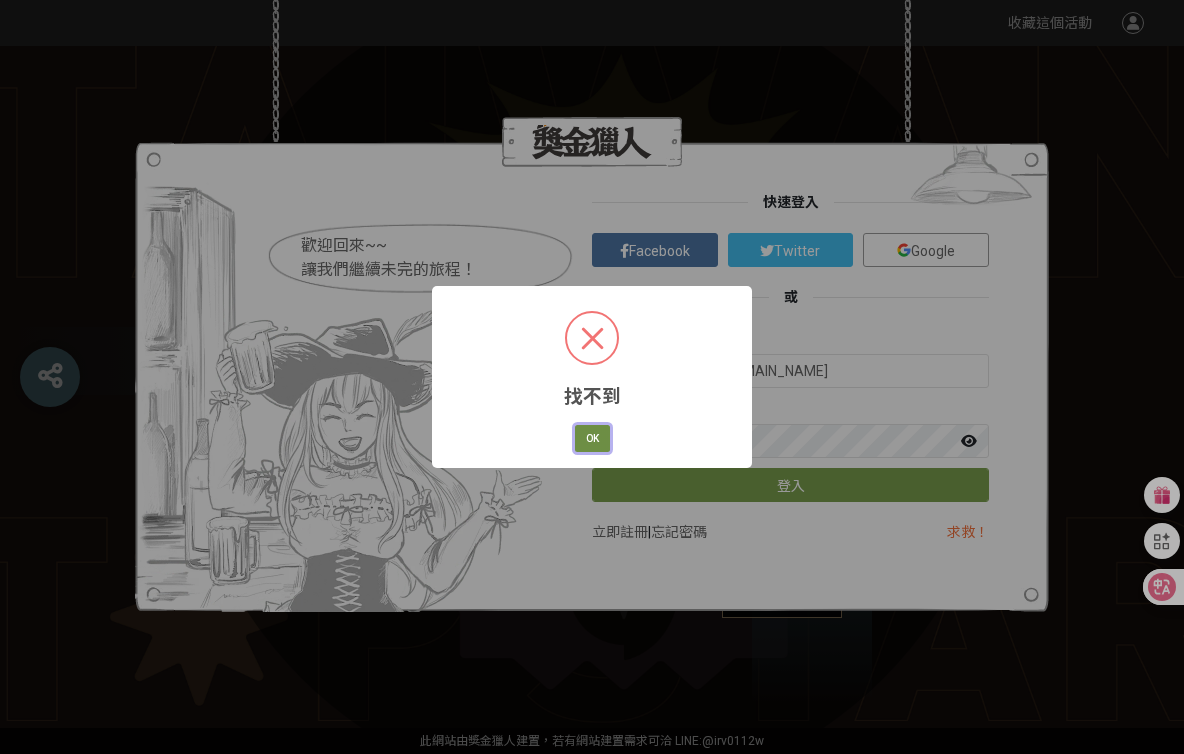 click on "OK" at bounding box center (592, 439) 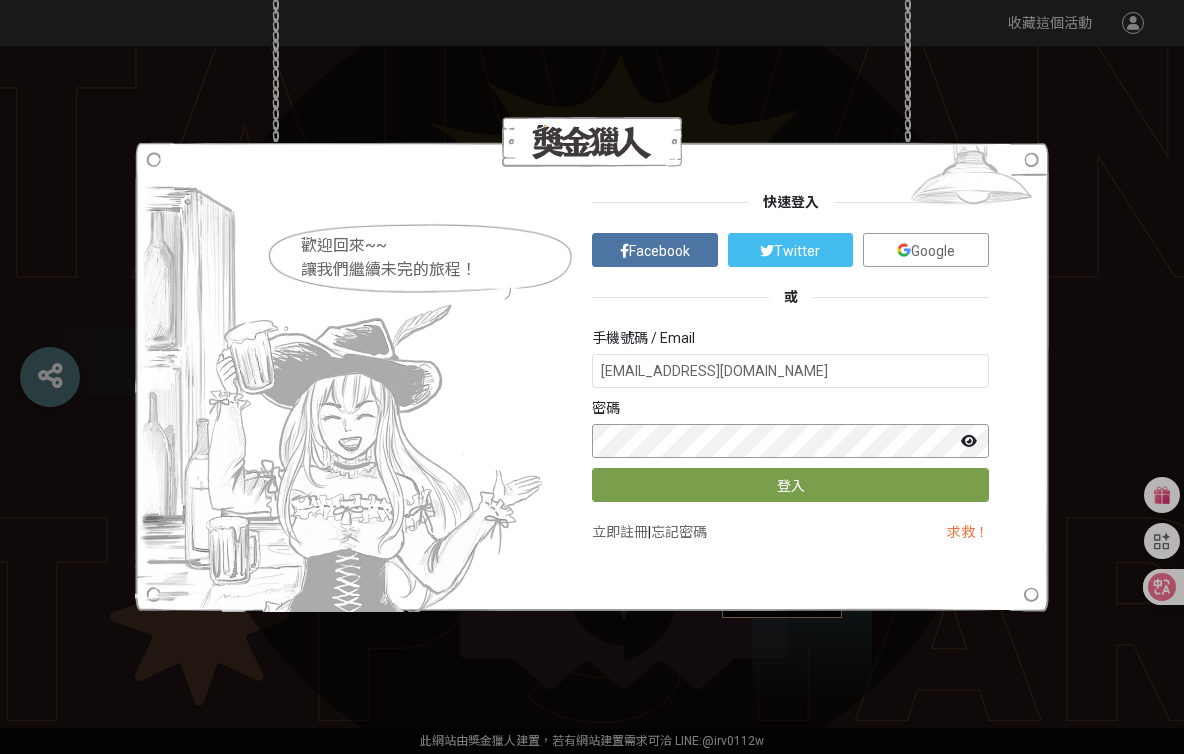 click on "登入" at bounding box center [790, 485] 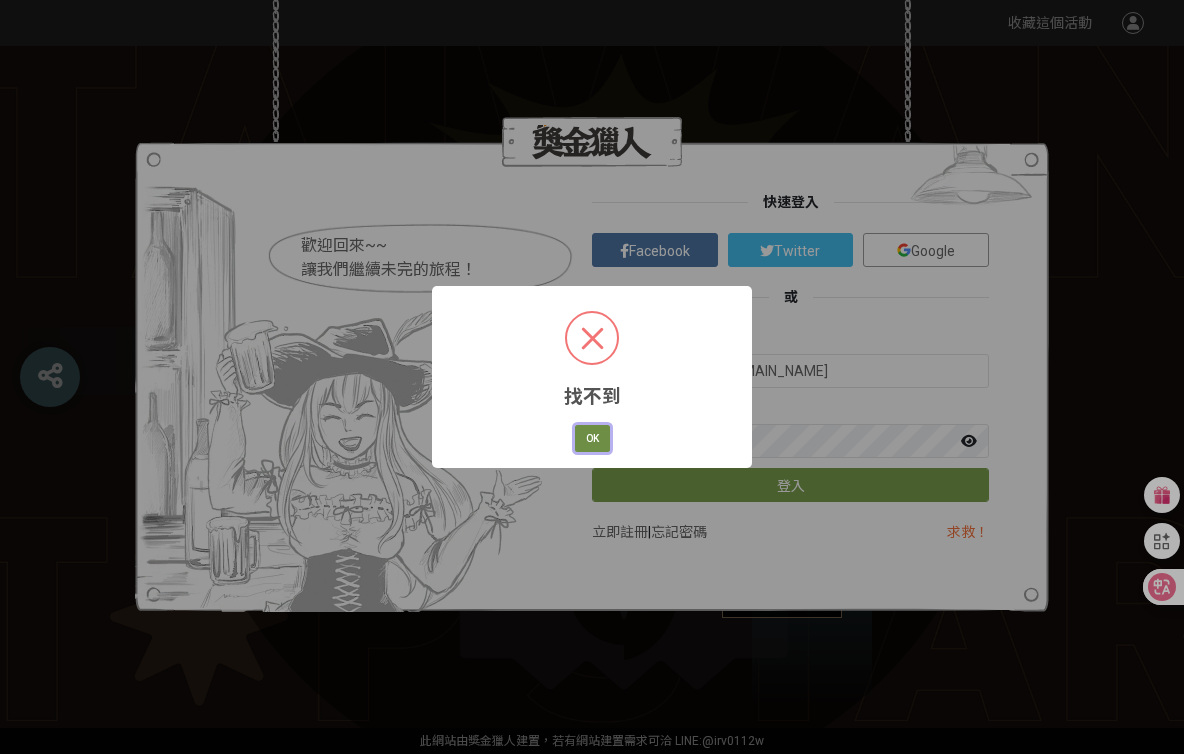 click on "OK" at bounding box center [592, 439] 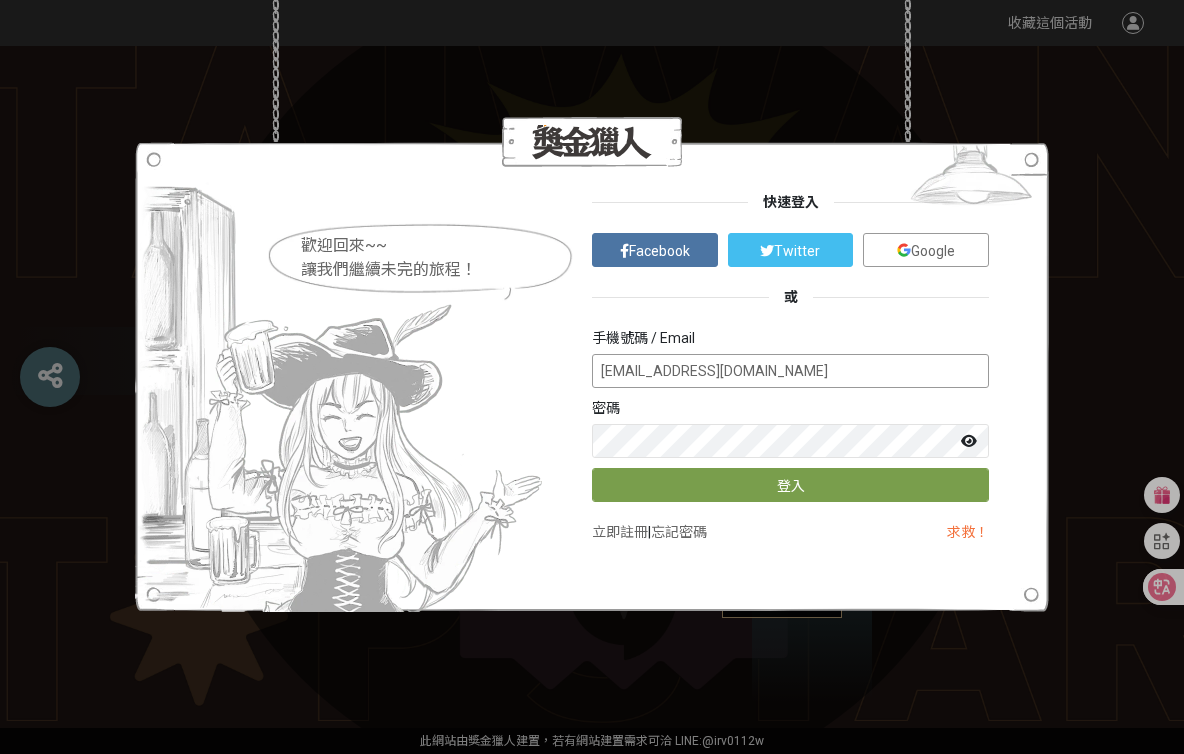 click on "[EMAIL_ADDRESS][DOMAIN_NAME]" at bounding box center [790, 371] 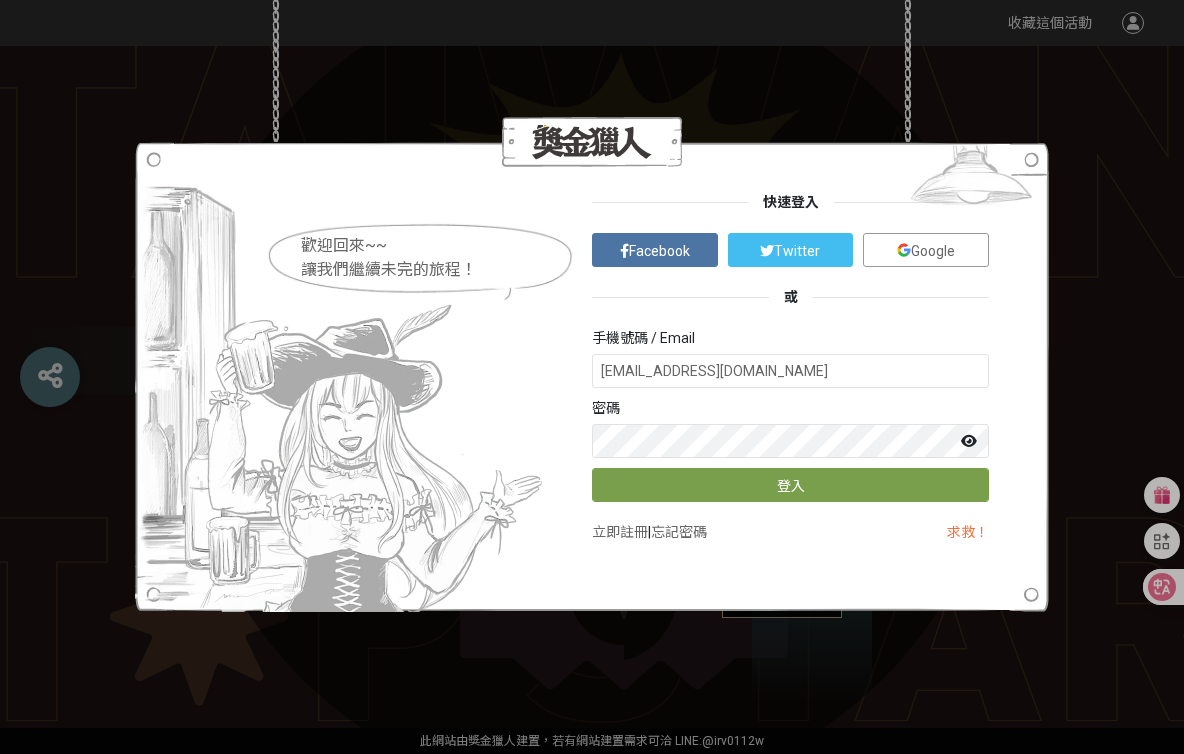 click on "歡迎回來~~ 讓我們繼續未完的旅程！ 快速登入  Facebook  Twitter  Google 或 手機號碼 / Email [EMAIL_ADDRESS][DOMAIN_NAME] 密碼 登入 立即註冊   |   忘記密碼 求救！" at bounding box center [592, 377] 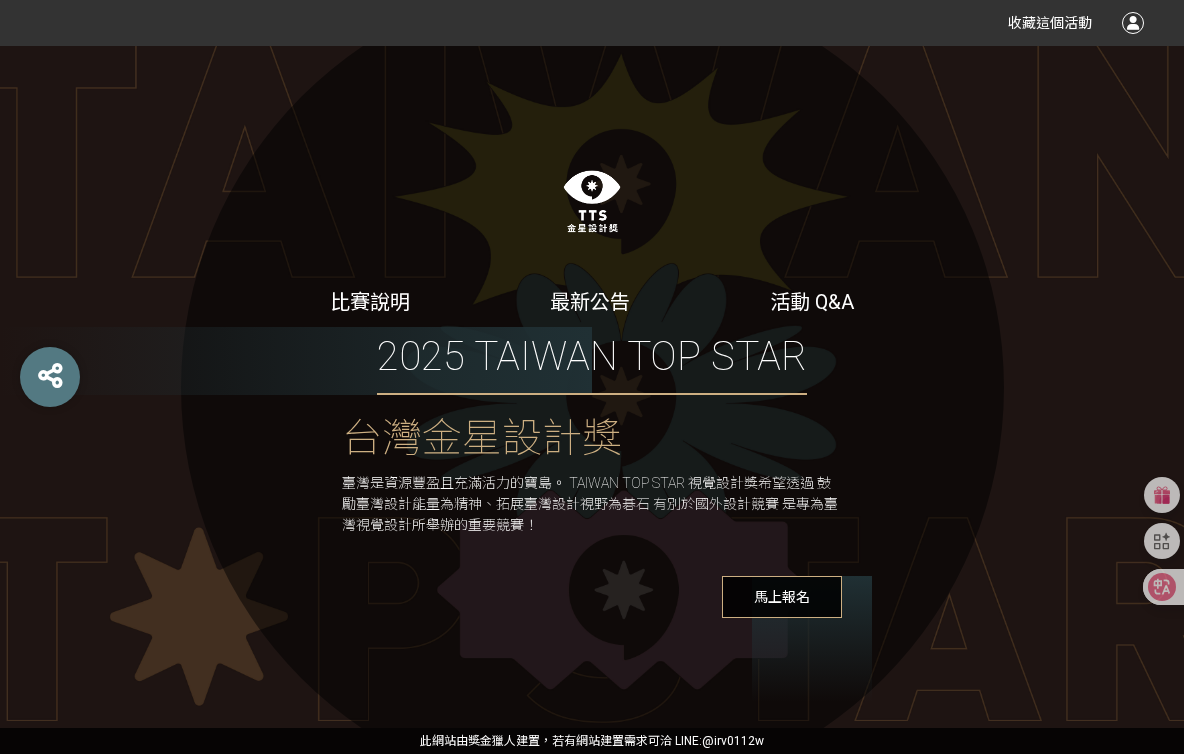 click at bounding box center [1133, 23] 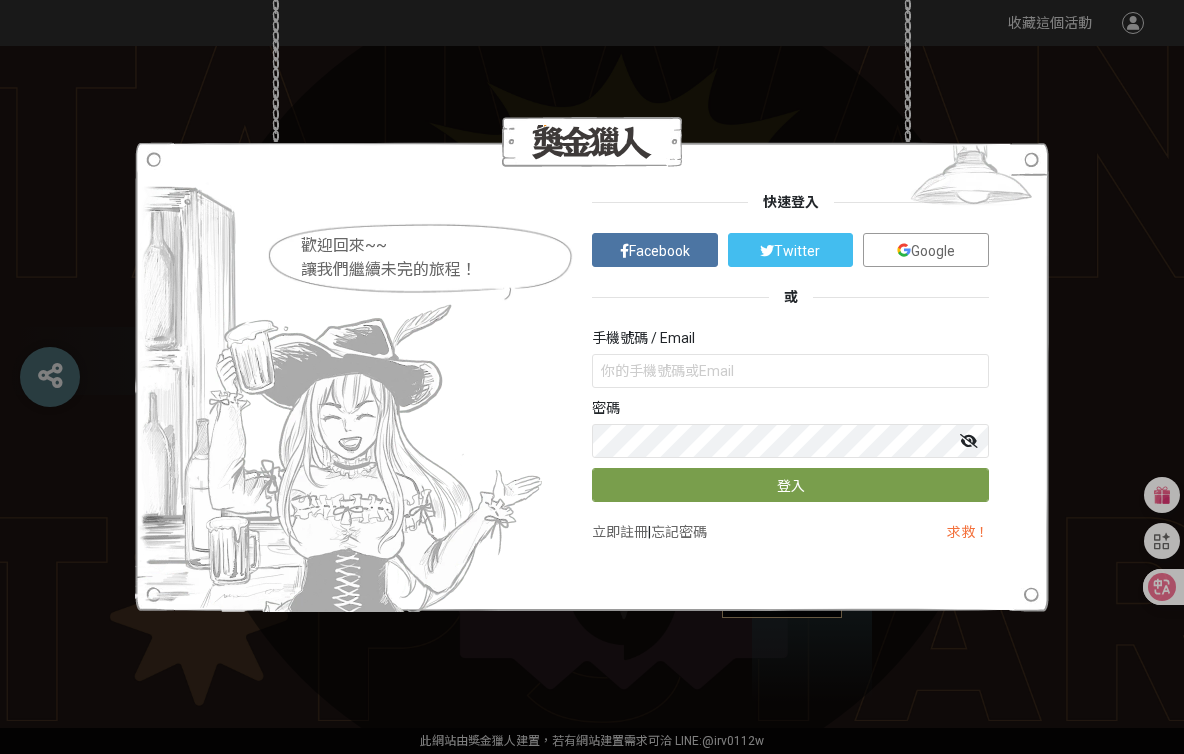 click on "手機號碼 / Email 密碼 登入" at bounding box center (790, 415) 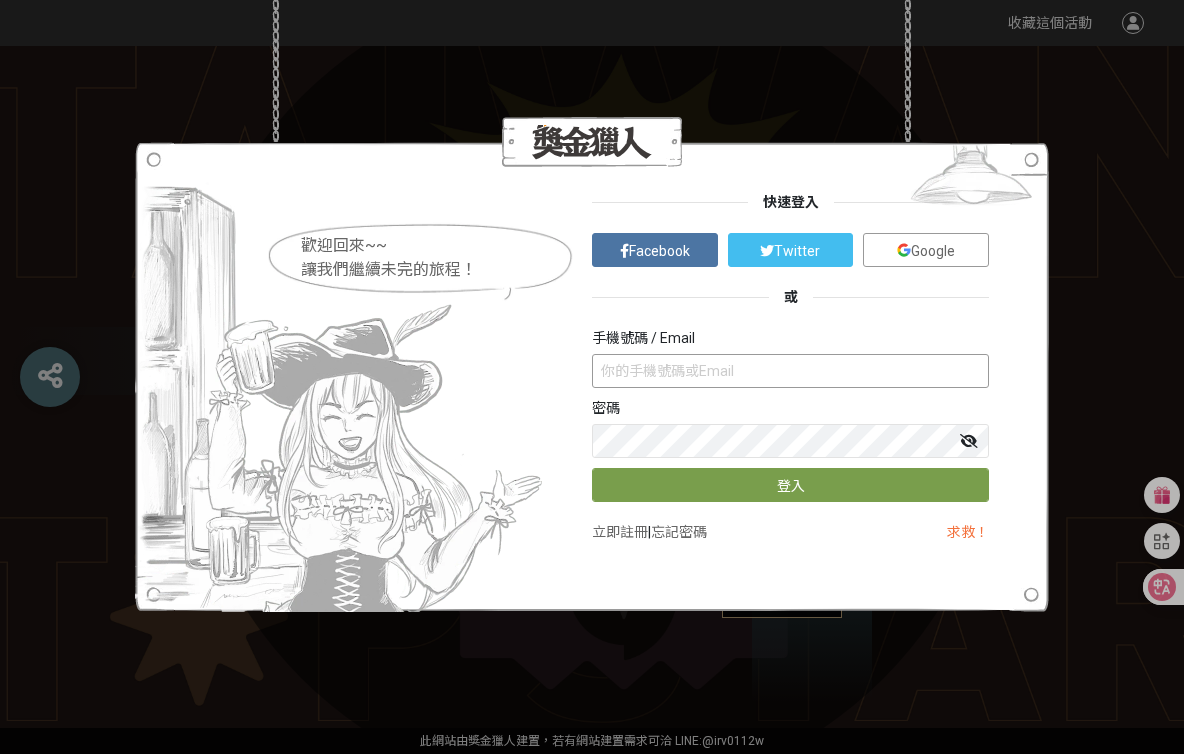 click at bounding box center [790, 371] 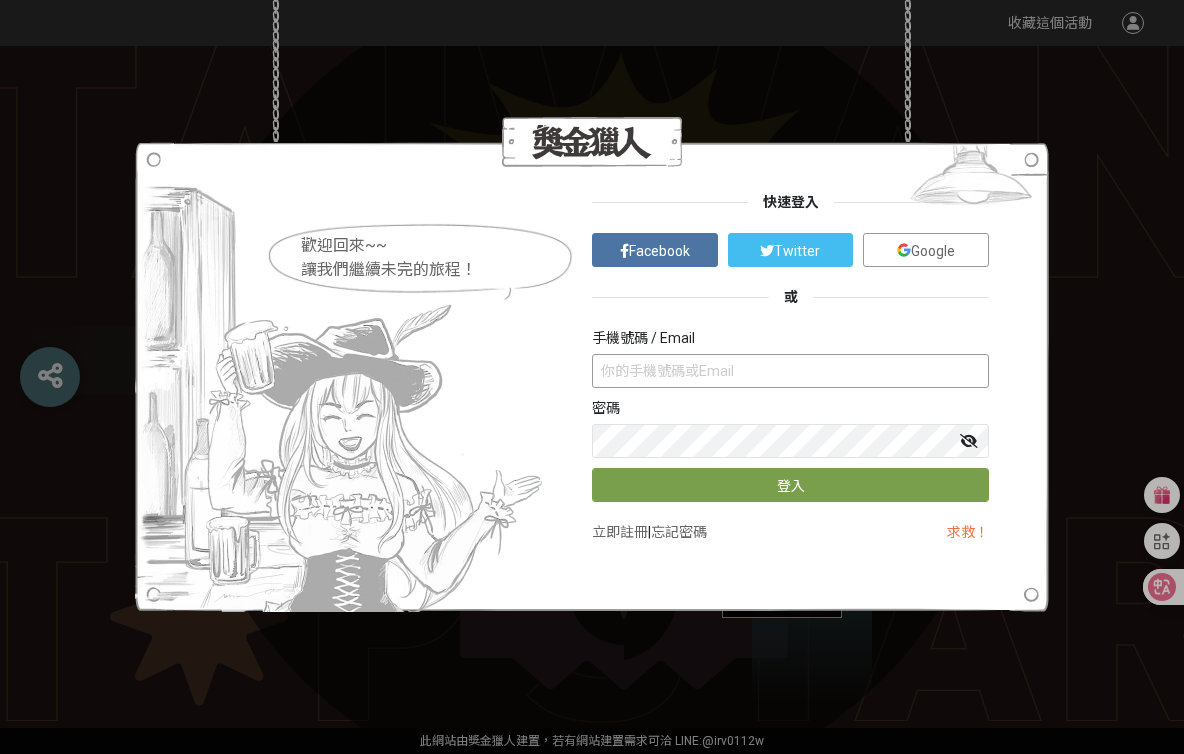 click at bounding box center [790, 371] 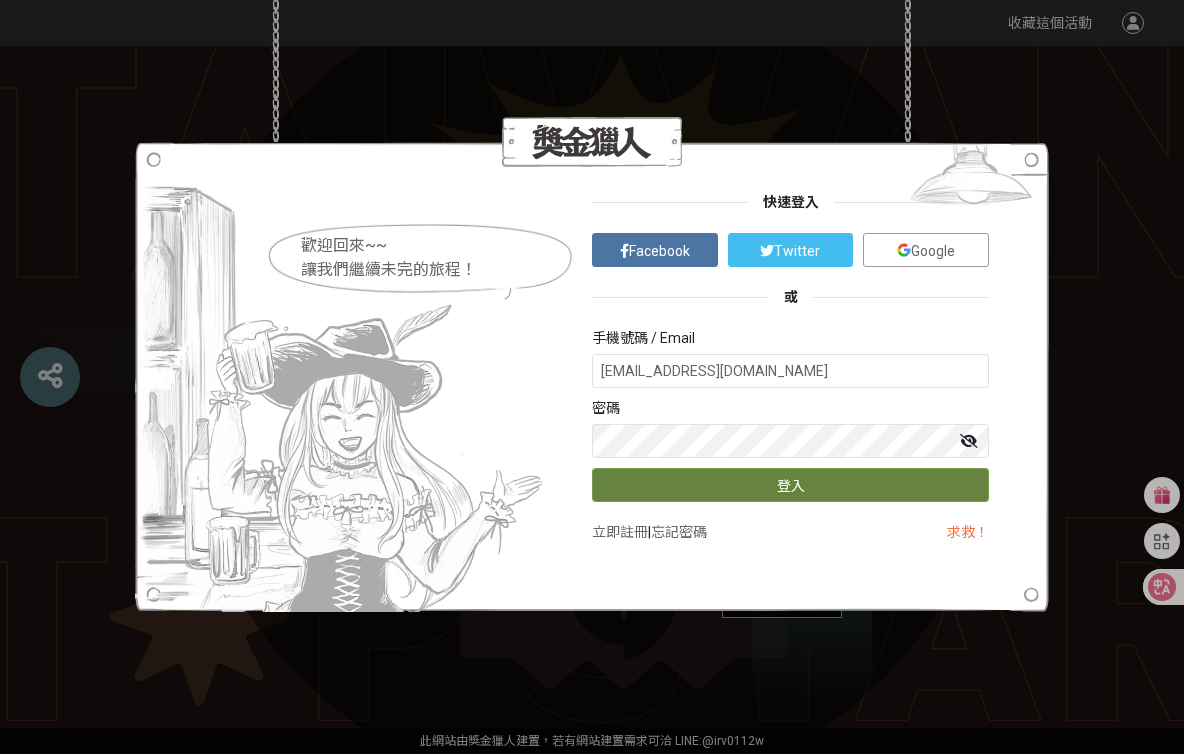 click on "登入" at bounding box center (790, 485) 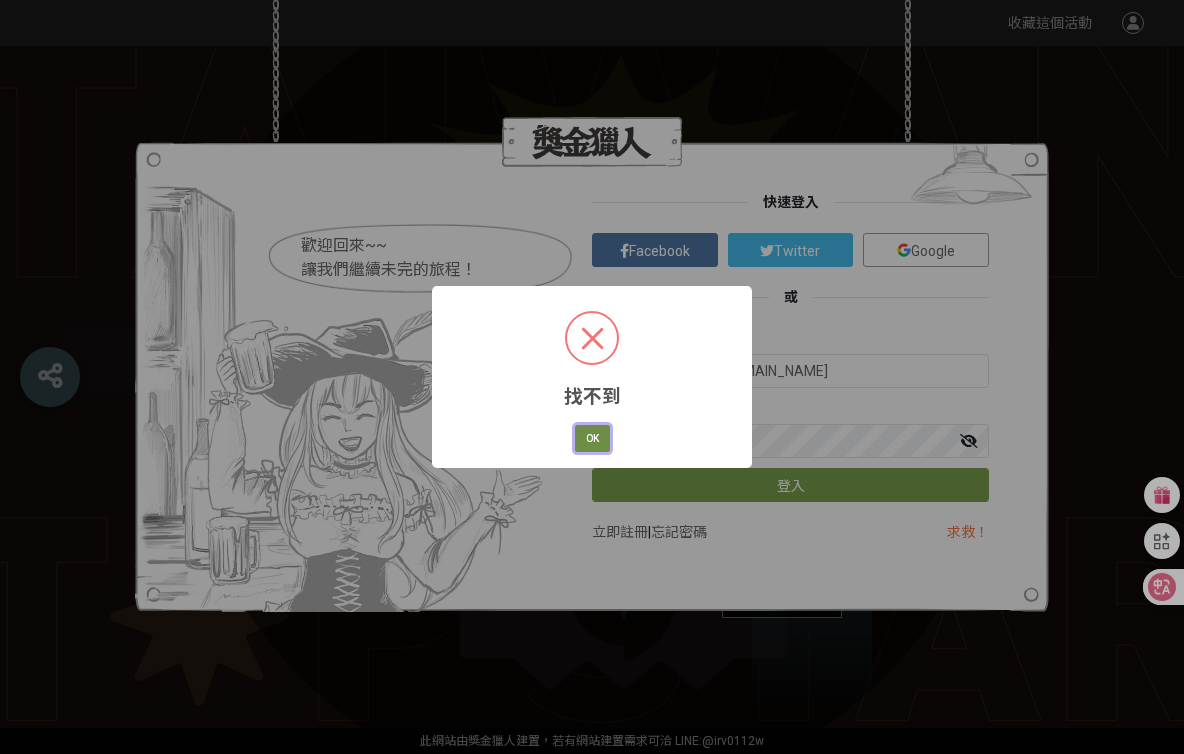 click on "OK" at bounding box center (592, 439) 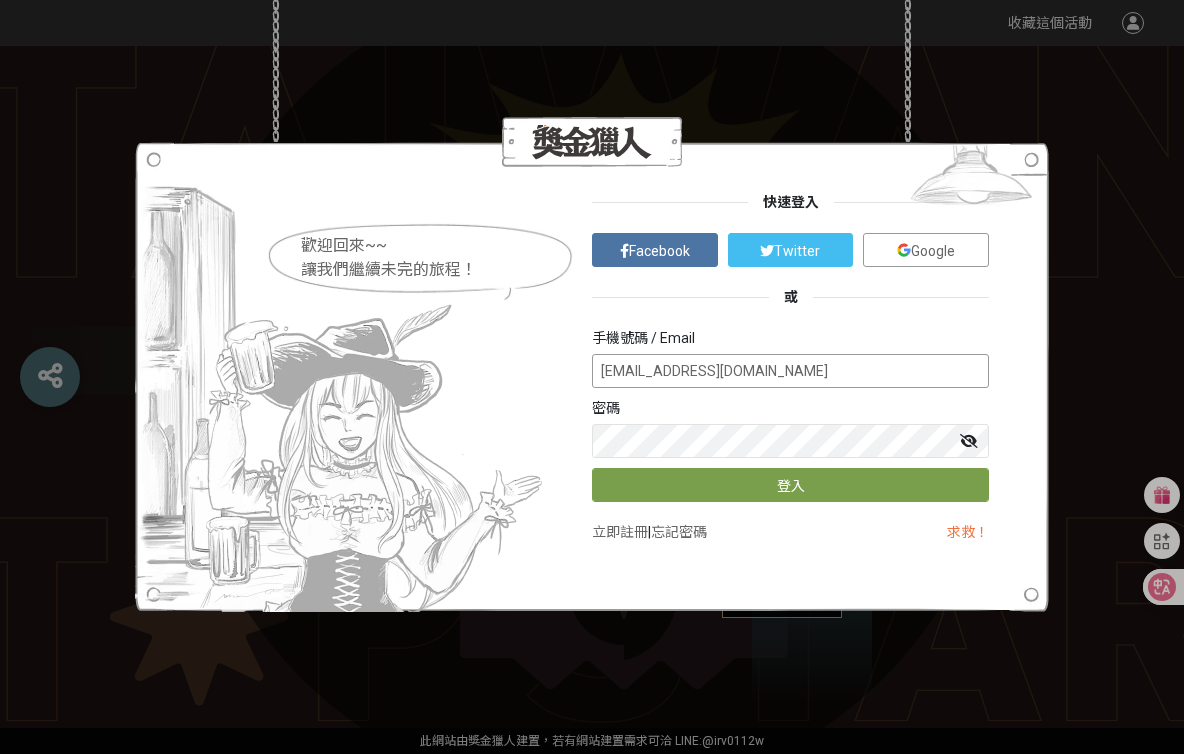 click on "[EMAIL_ADDRESS][DOMAIN_NAME]" at bounding box center [790, 371] 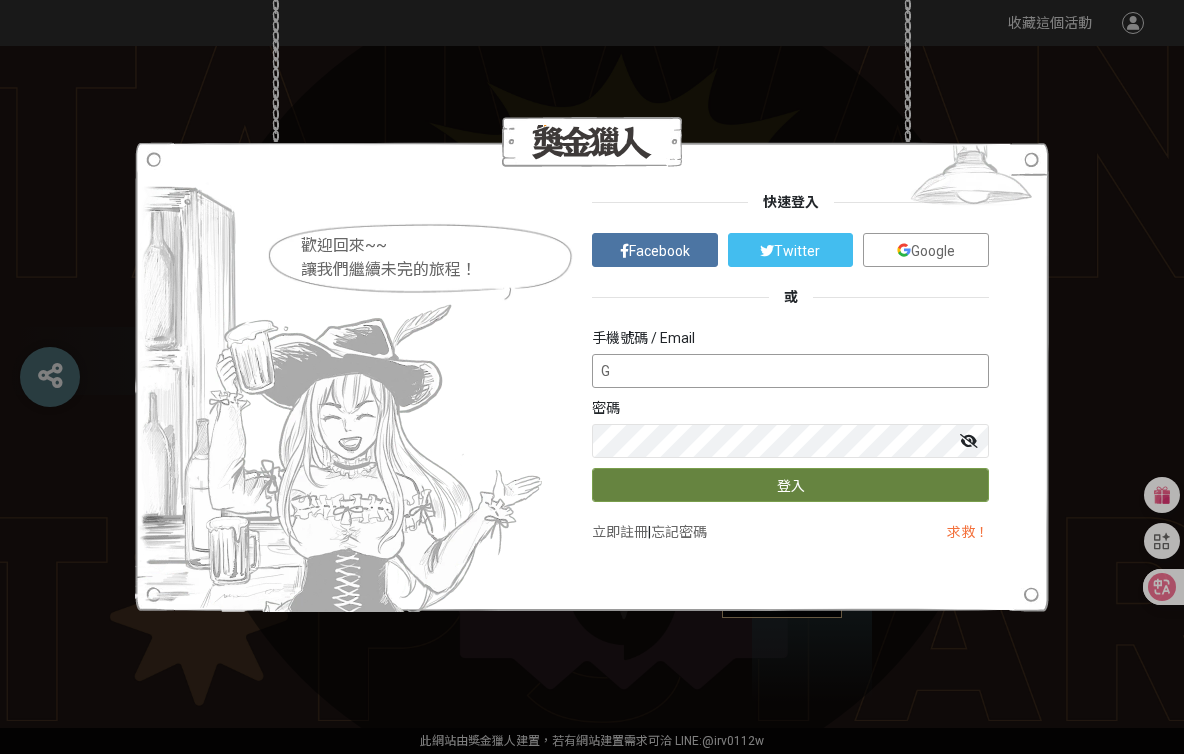 type on "G" 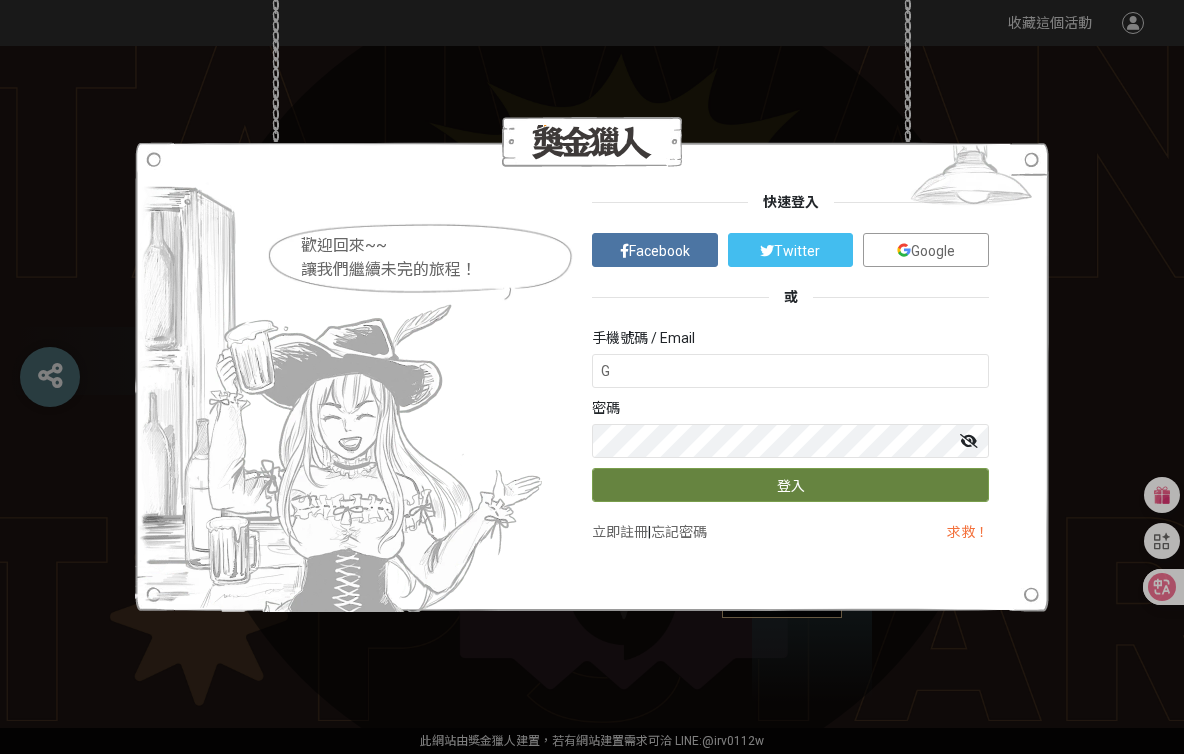 click on "登入" at bounding box center (790, 485) 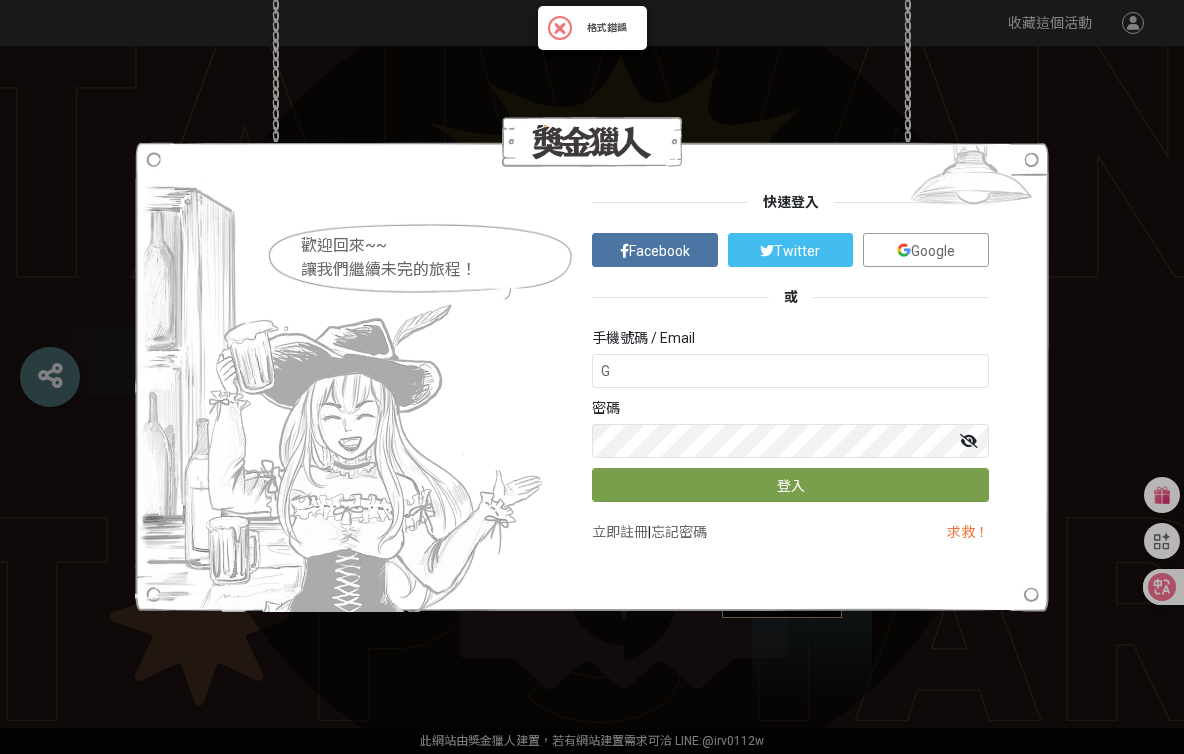 click on "手機號碼 / Email G 密碼 登入" at bounding box center (790, 415) 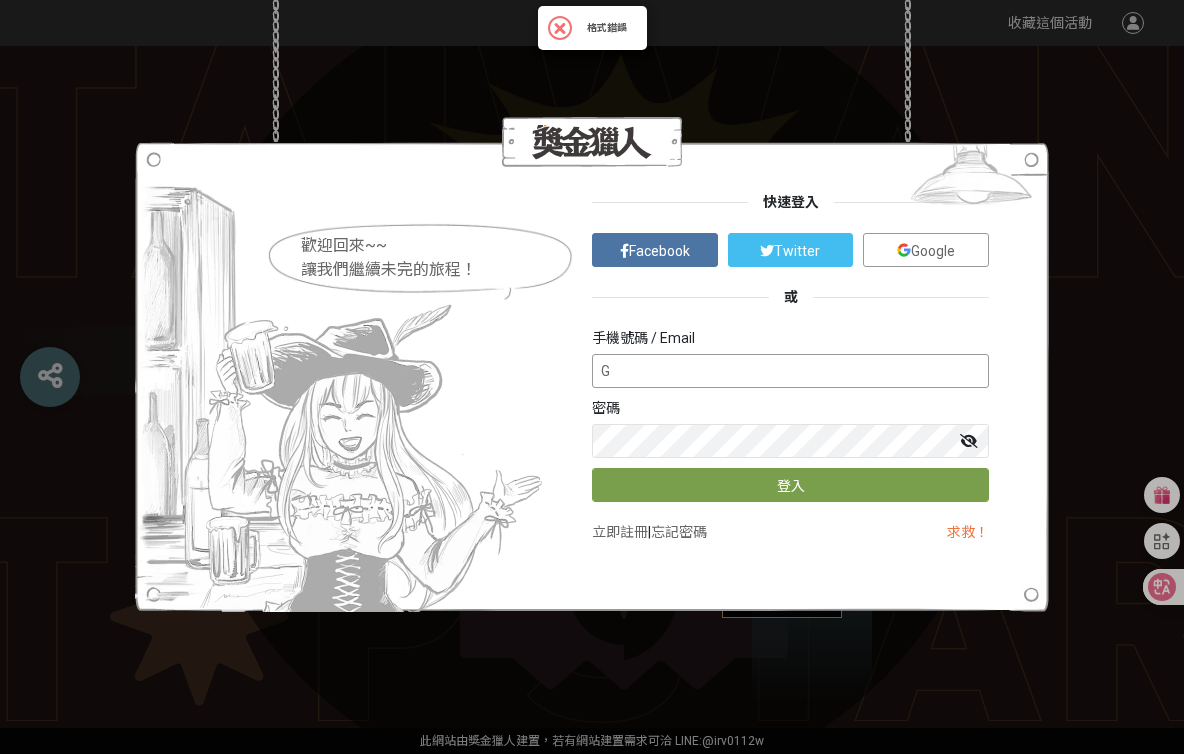click on "G" at bounding box center (790, 371) 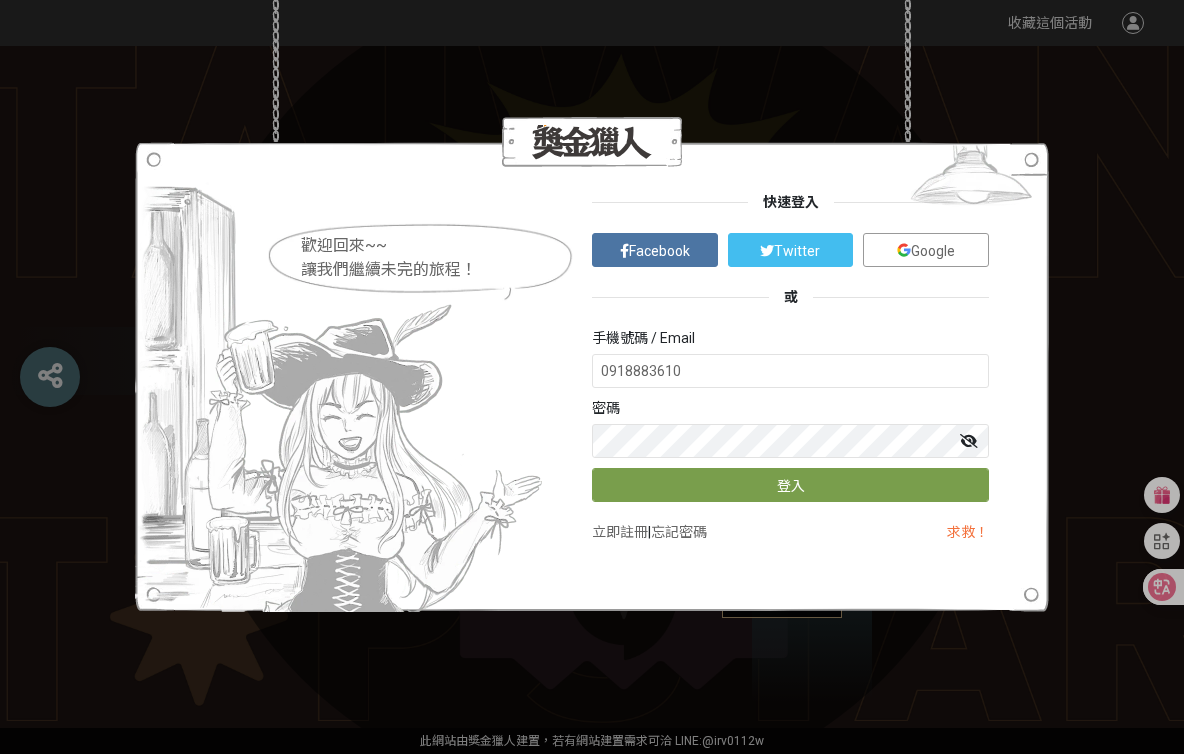 click on "快速登入  Facebook  Twitter  Google 或 手機號碼 / Email 0918883610 密碼 登入 立即註冊   |   忘記密碼 求救！" at bounding box center [790, 377] 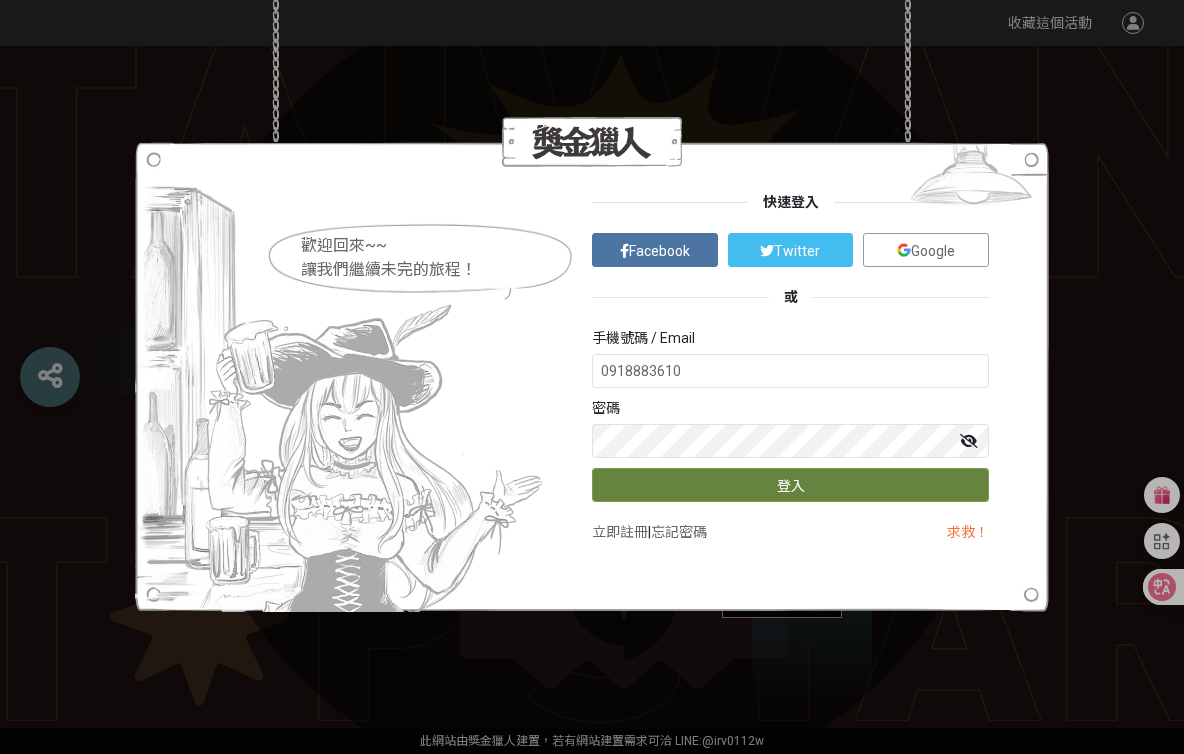 click on "登入" at bounding box center [790, 485] 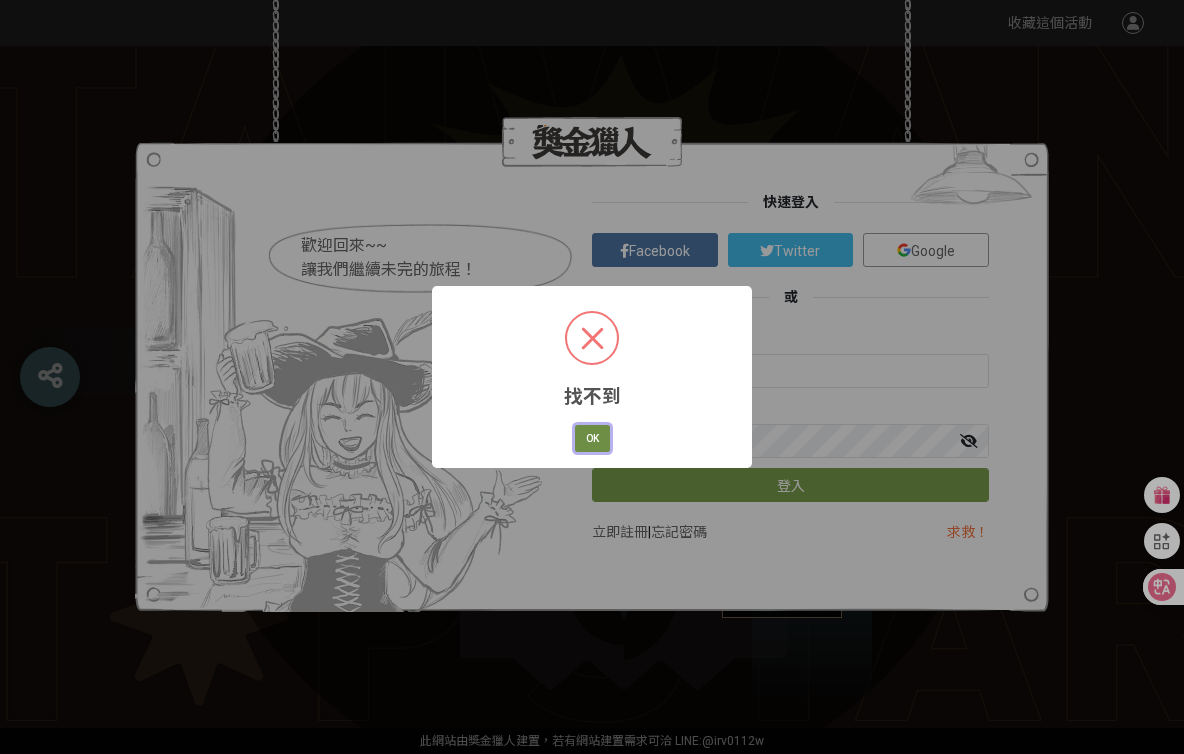 click on "OK" at bounding box center [592, 439] 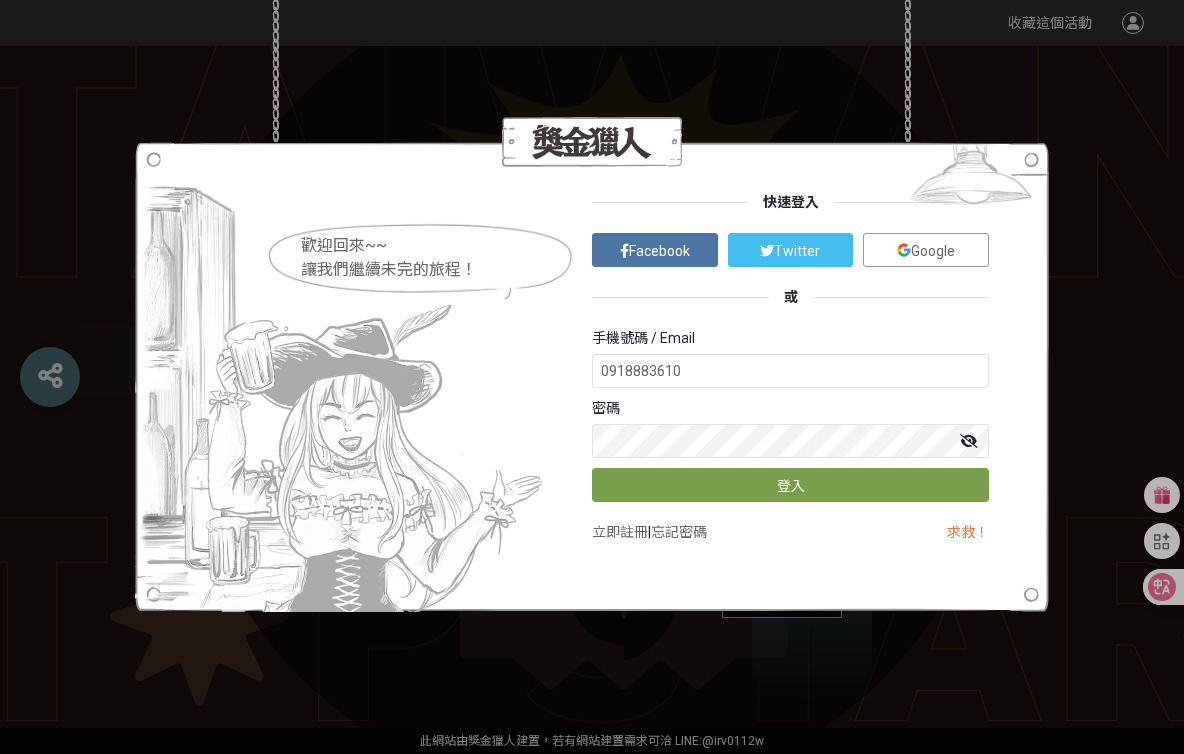 click on "手機號碼 / Email 0918883610 密碼 登入" at bounding box center [790, 415] 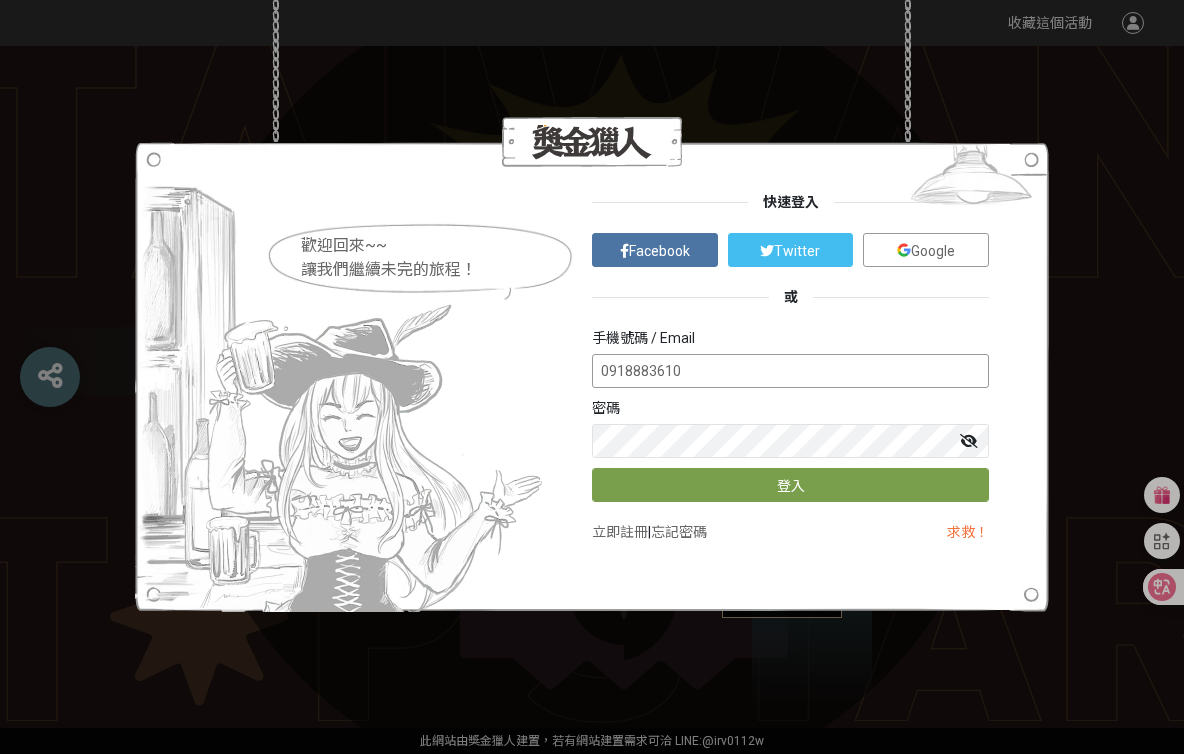 click on "0918883610" at bounding box center (790, 371) 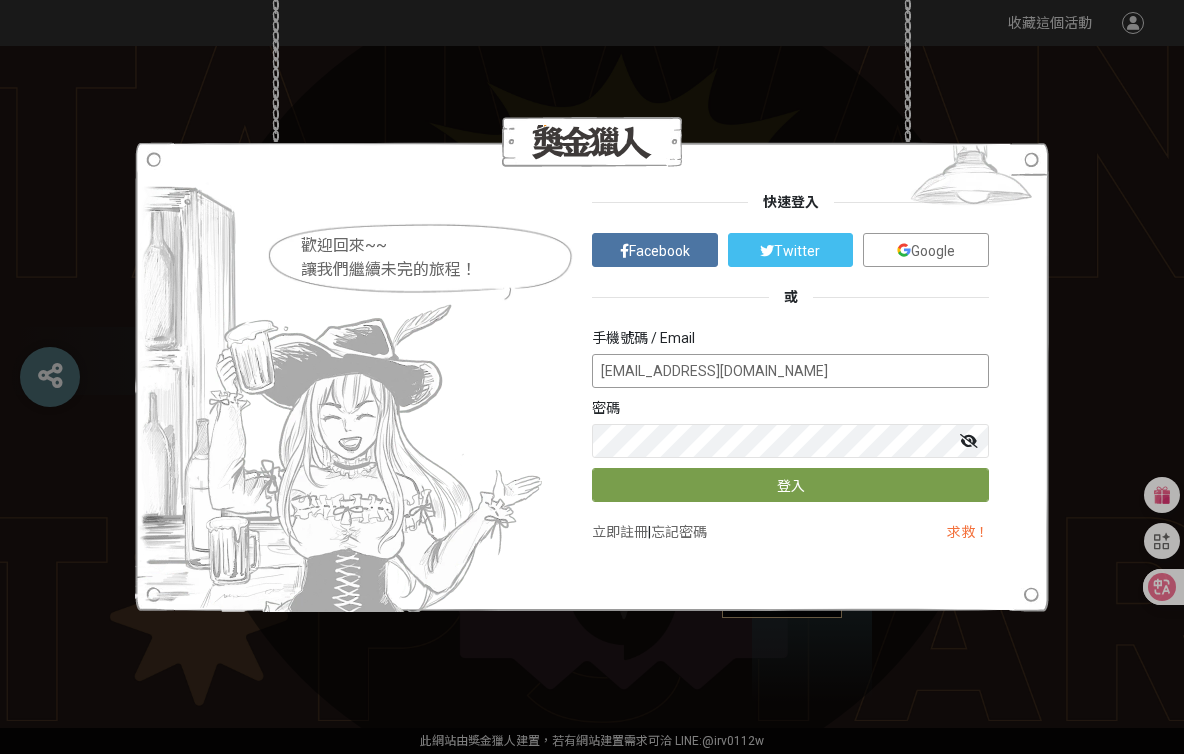 type on "[EMAIL_ADDRESS][DOMAIN_NAME]" 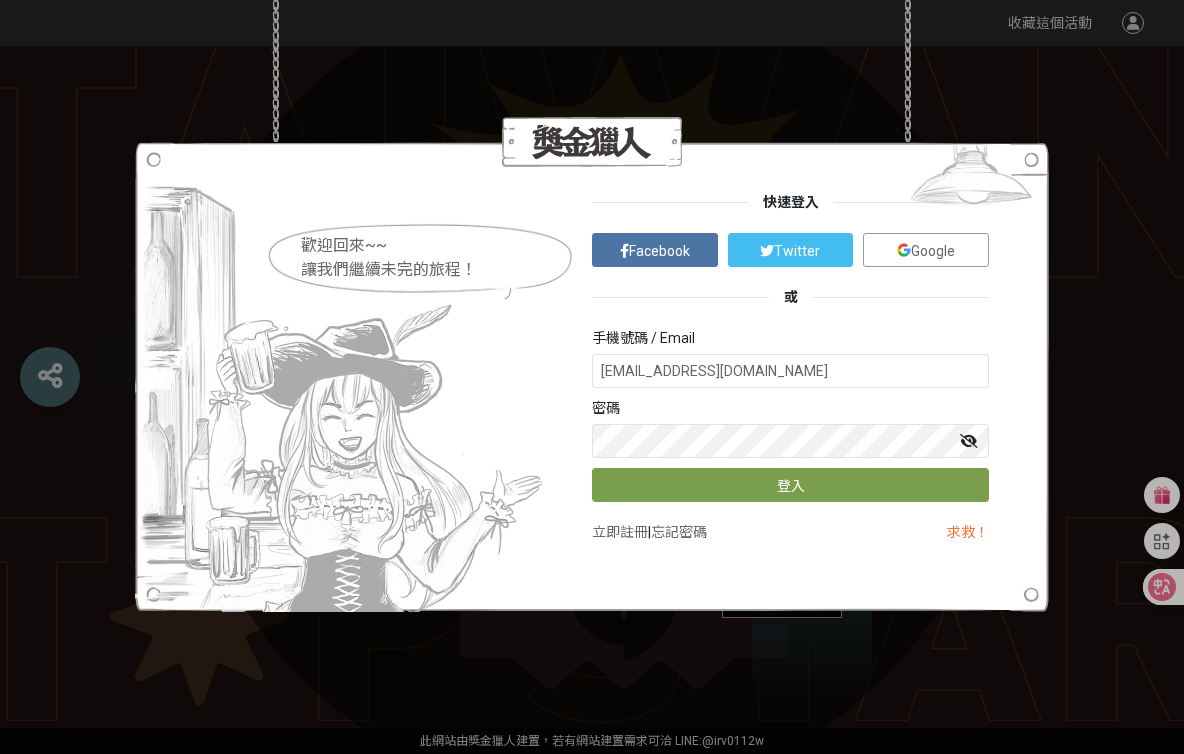 click on "忘記密碼" at bounding box center (679, 532) 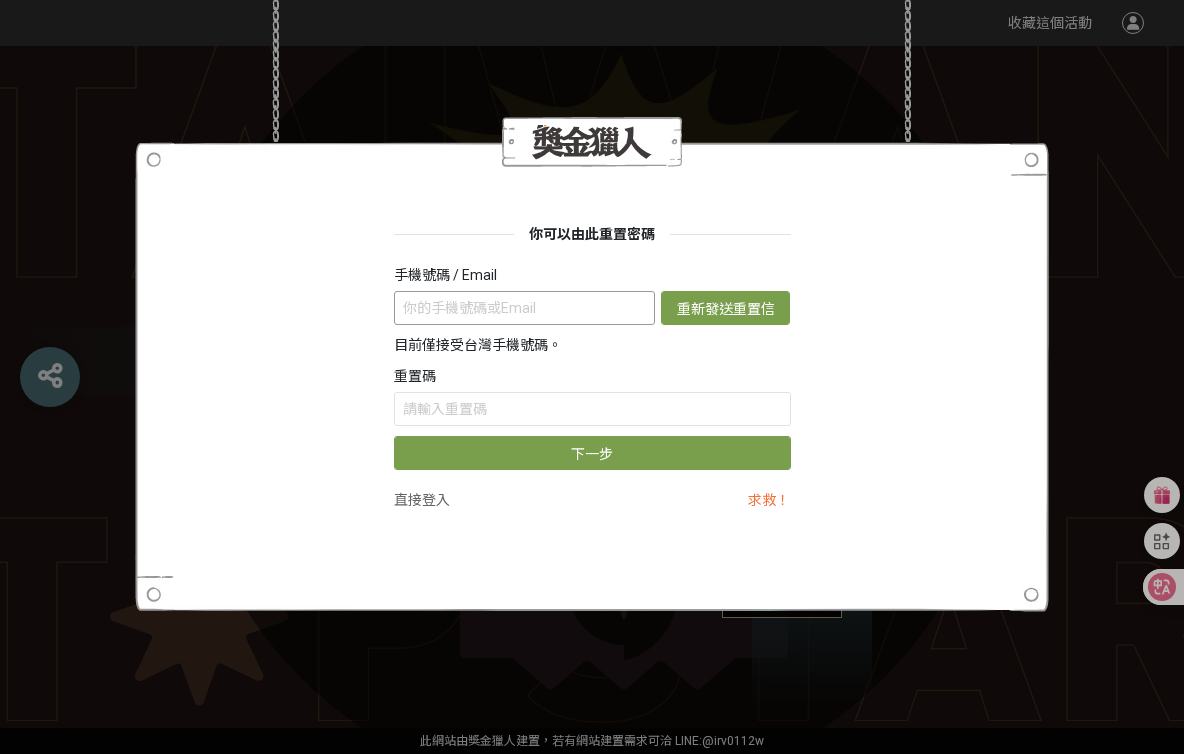 click at bounding box center (525, 308) 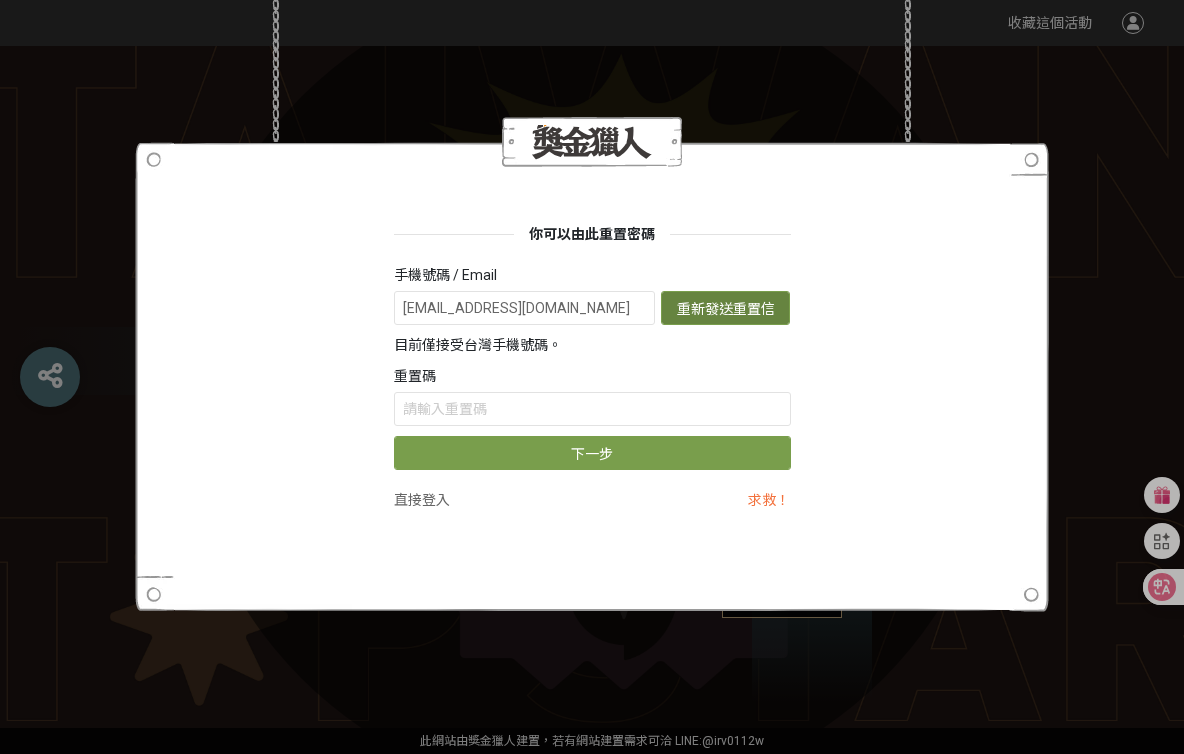 click on "重新發送重置信" at bounding box center (725, 308) 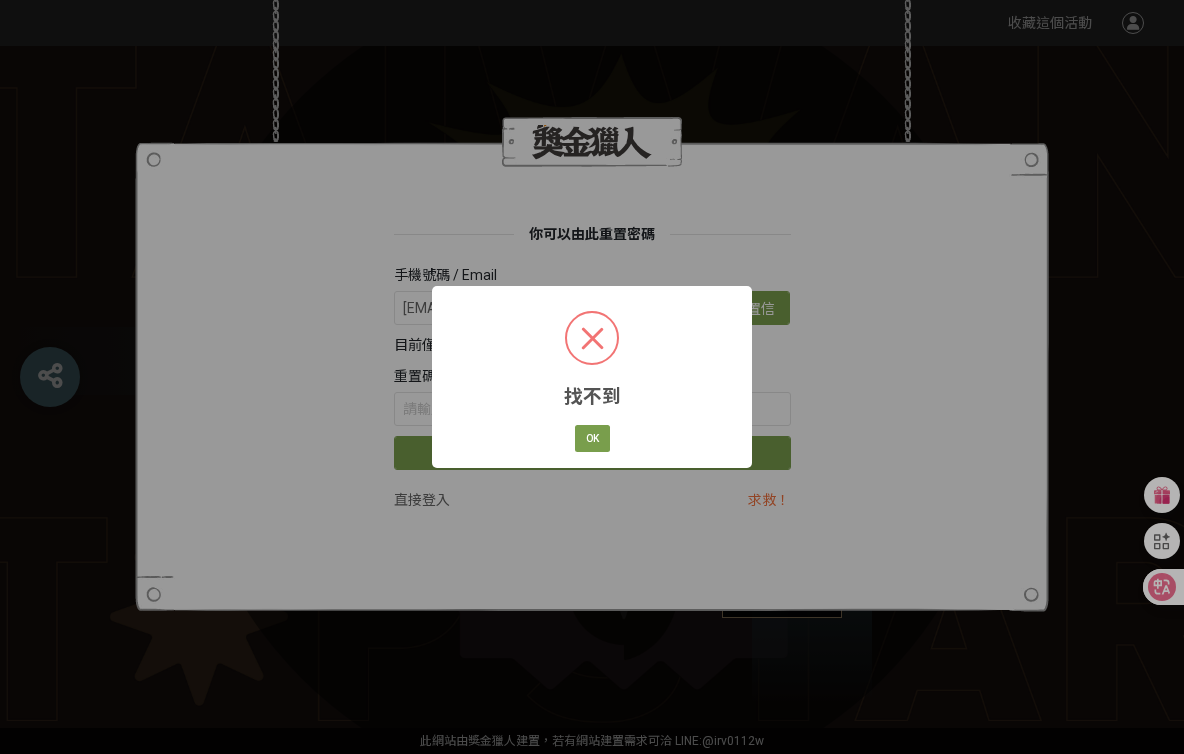 click on "找不到 × OK Cancel" at bounding box center [592, 376] 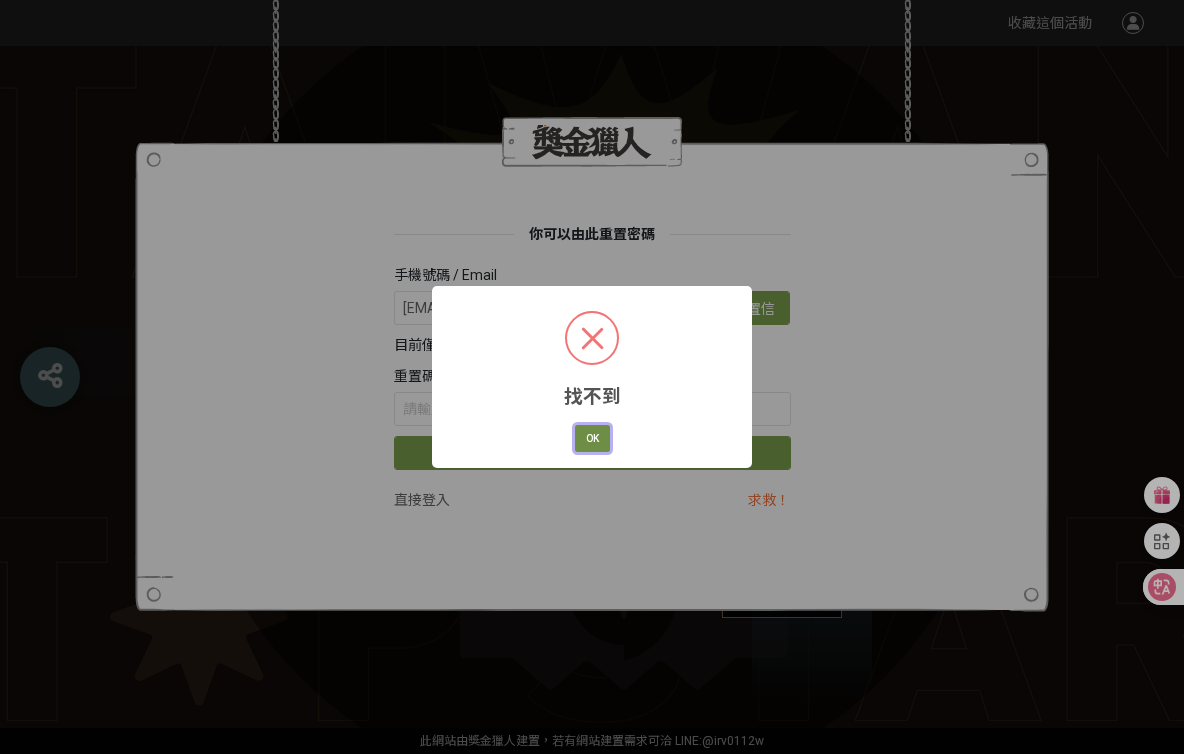 click on "OK" at bounding box center (592, 439) 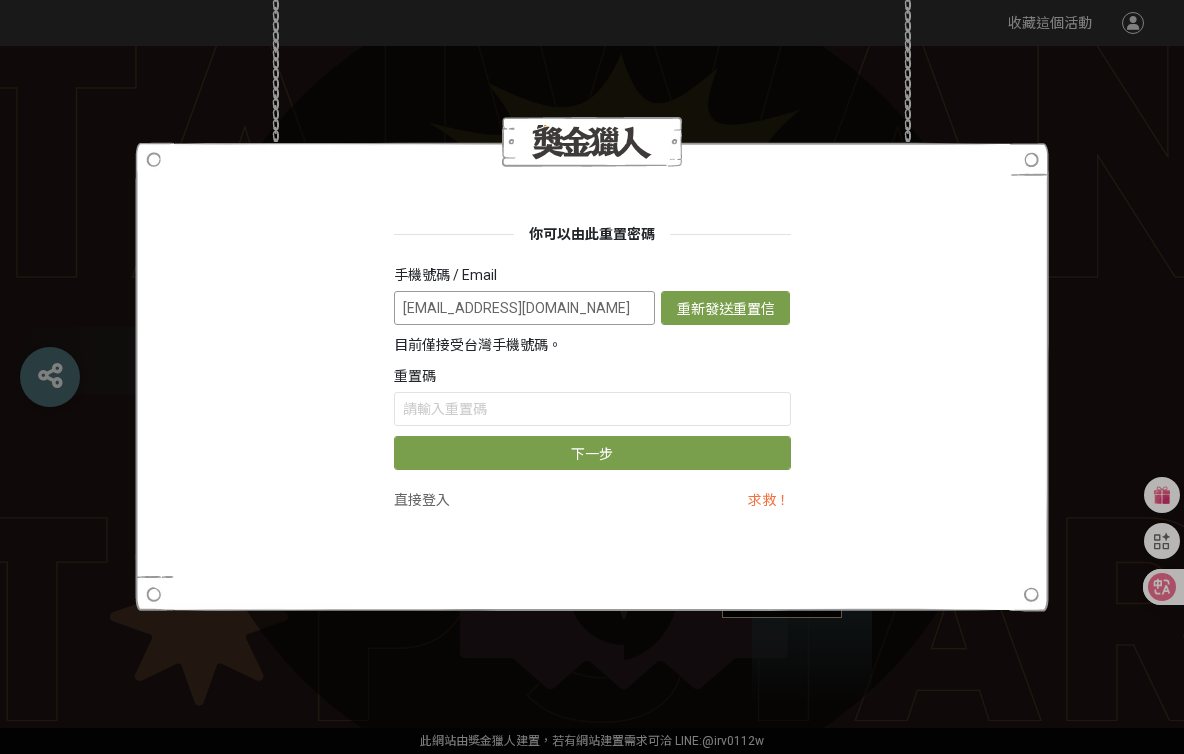 click on "[EMAIL_ADDRESS][DOMAIN_NAME]" at bounding box center [525, 308] 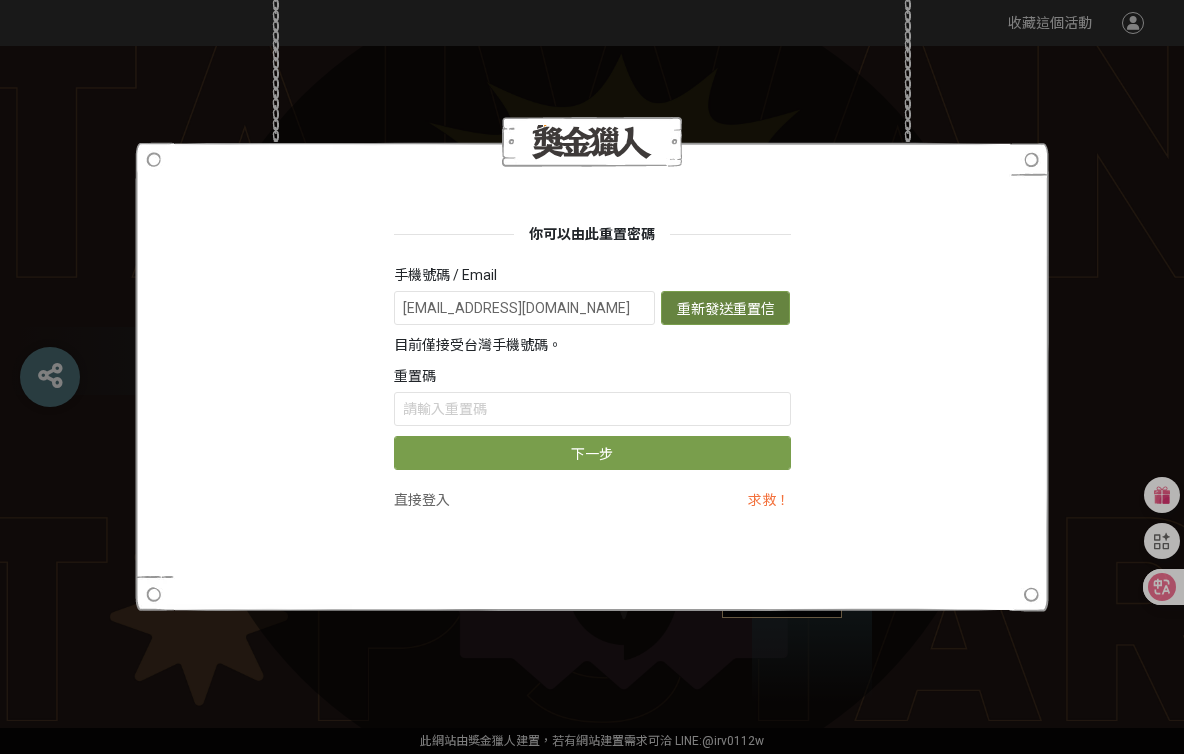 type on "[EMAIL_ADDRESS][DOMAIN_NAME]" 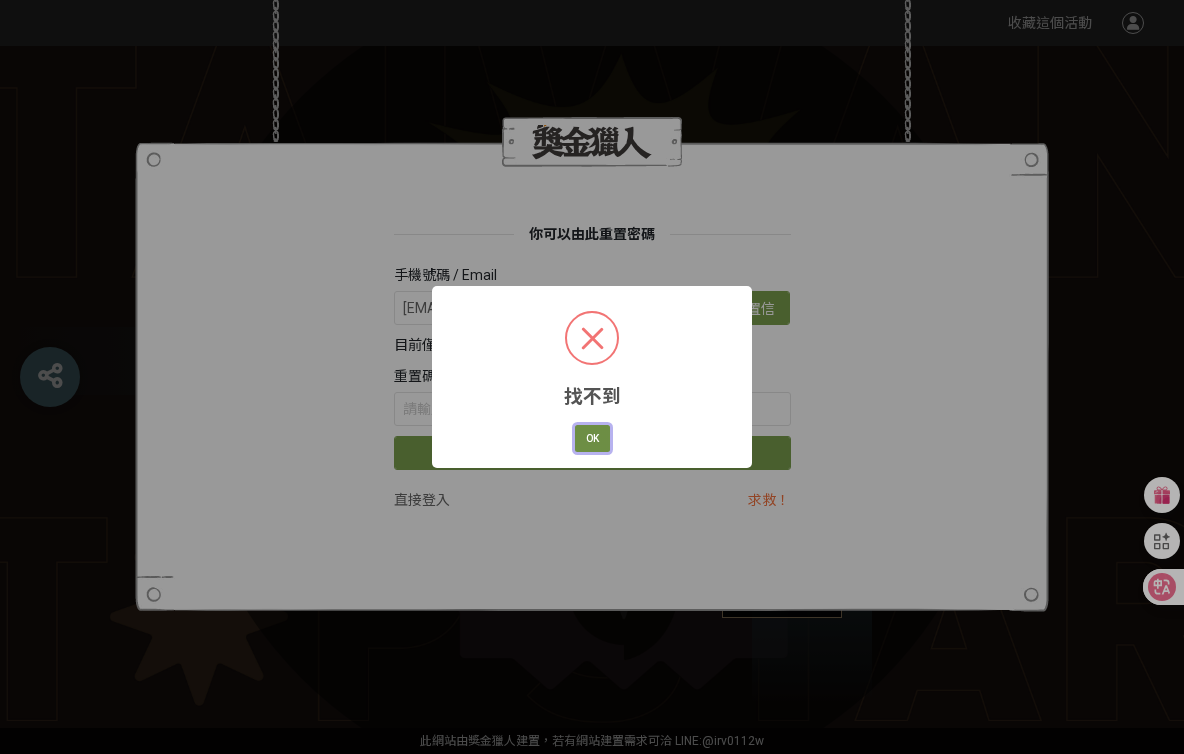 click on "OK" at bounding box center (592, 439) 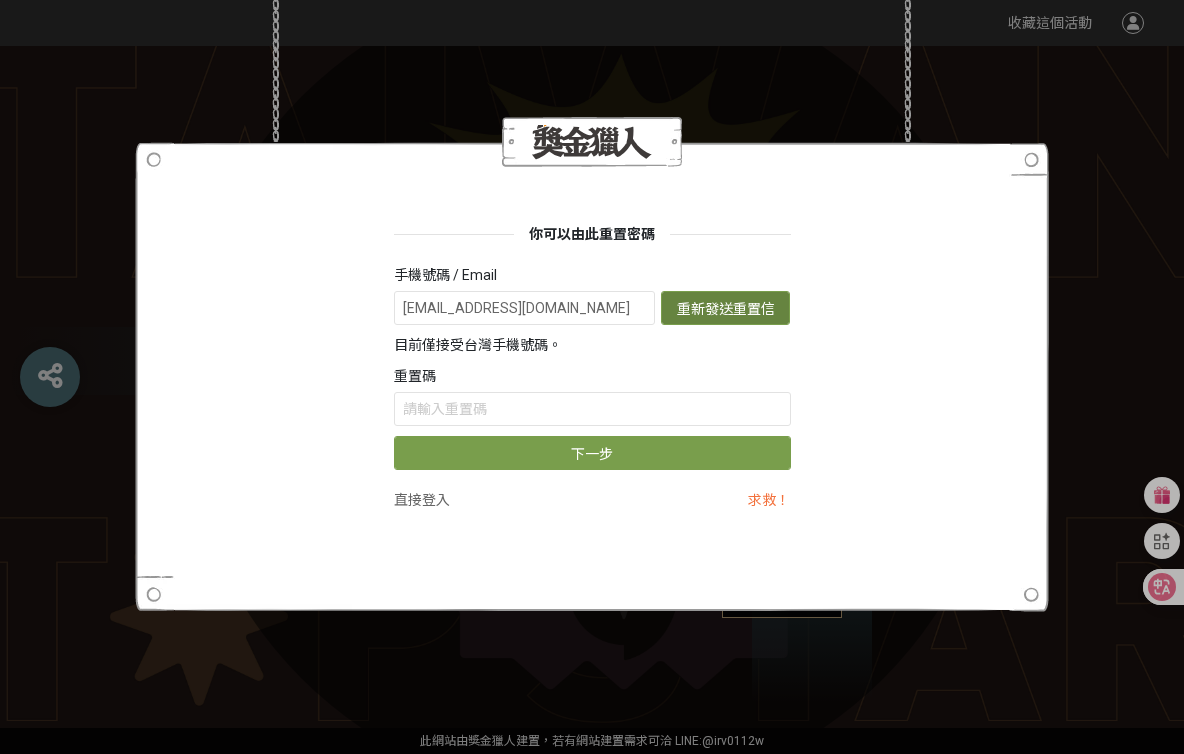 click on "重新發送重置信" at bounding box center [725, 308] 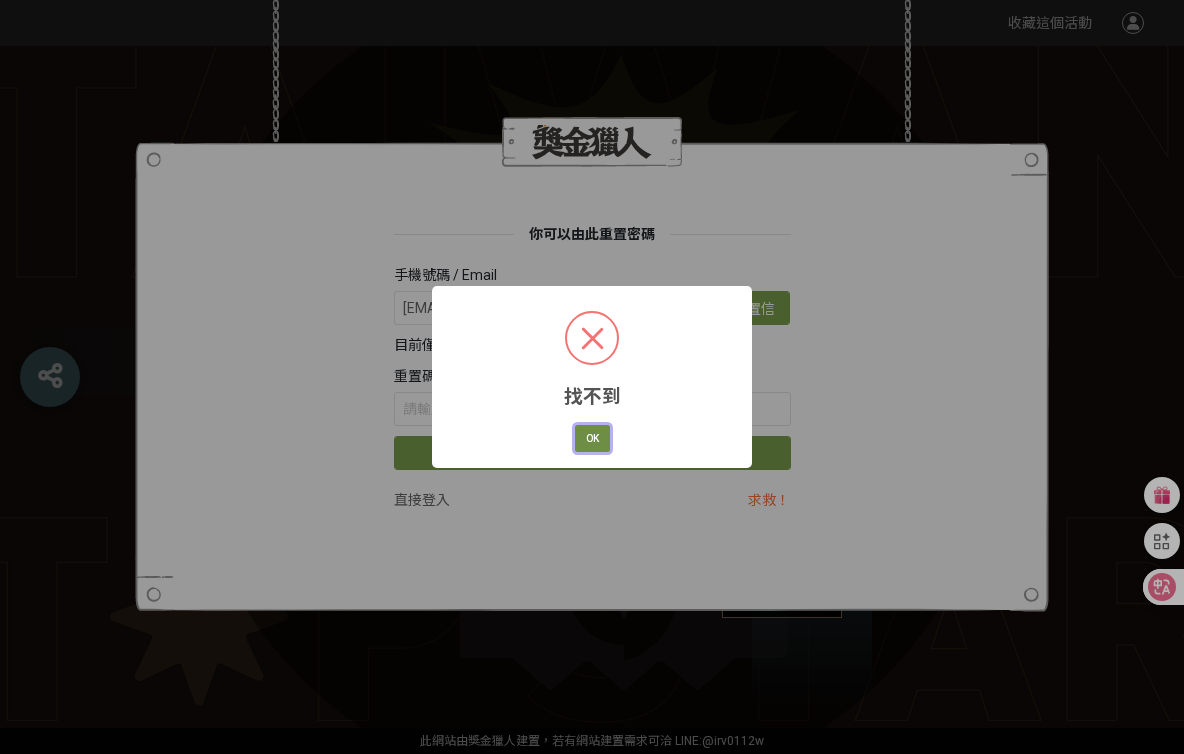 click on "OK" at bounding box center (592, 439) 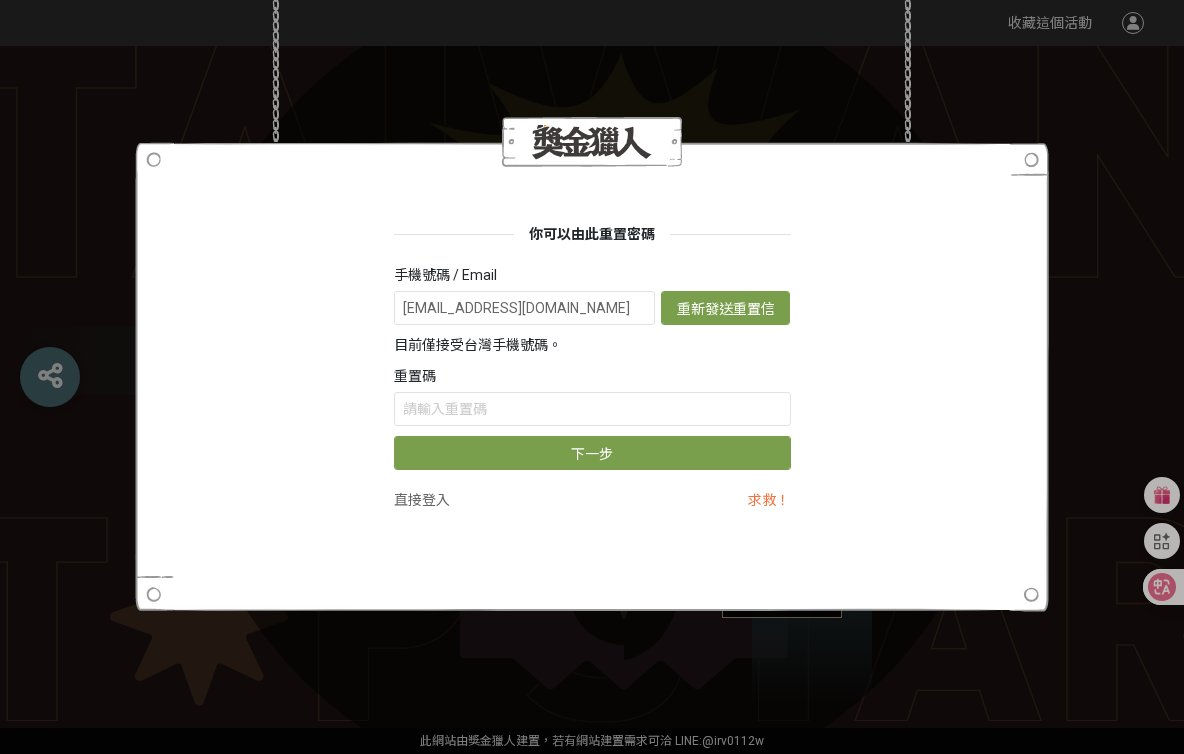 click on "你可以由此重置密碼 手機號碼 / Email [EMAIL_ADDRESS][DOMAIN_NAME] 重新發送重置信 目前僅接受台灣手機號碼。 重置碼 下一步 直接登入 求救！" at bounding box center (592, 377) 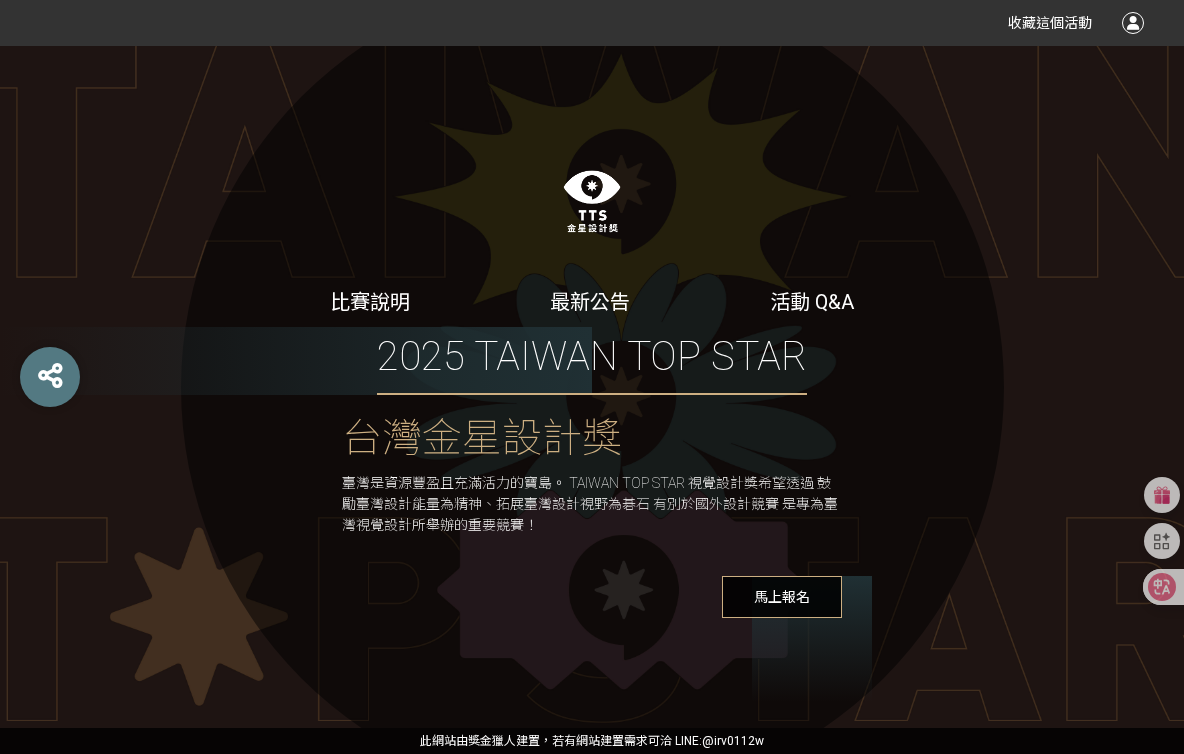 click at bounding box center (1133, 23) 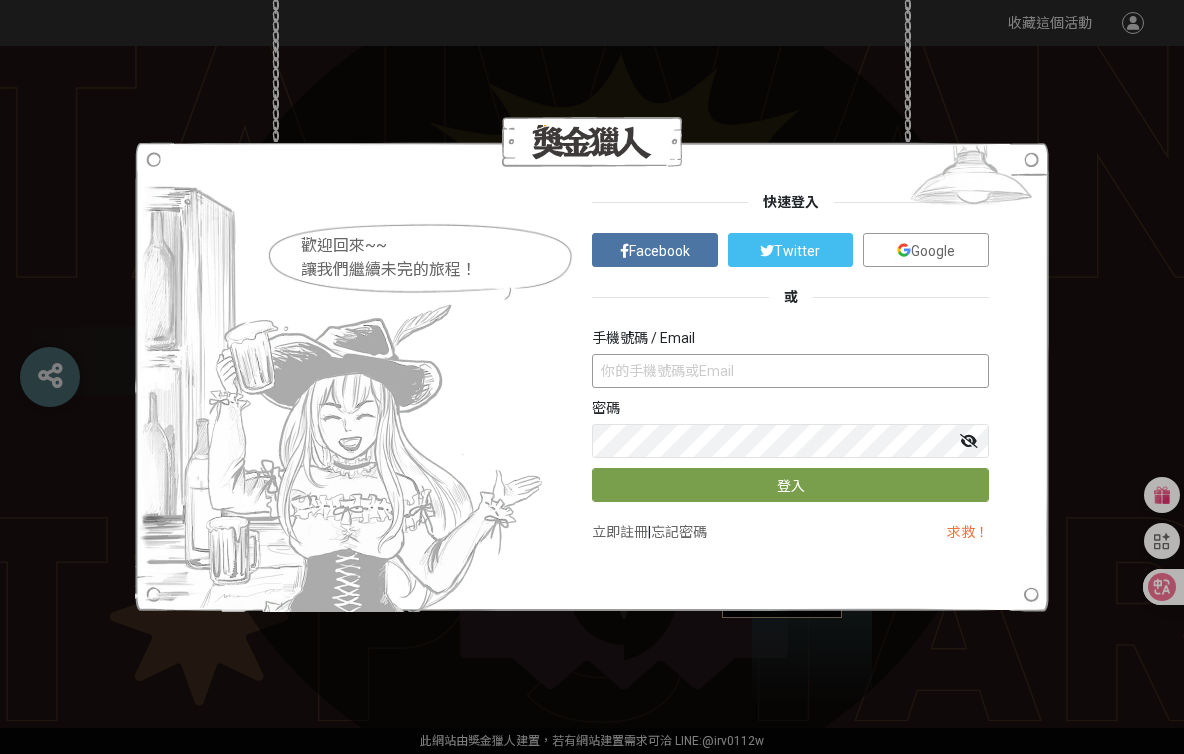 click at bounding box center (790, 371) 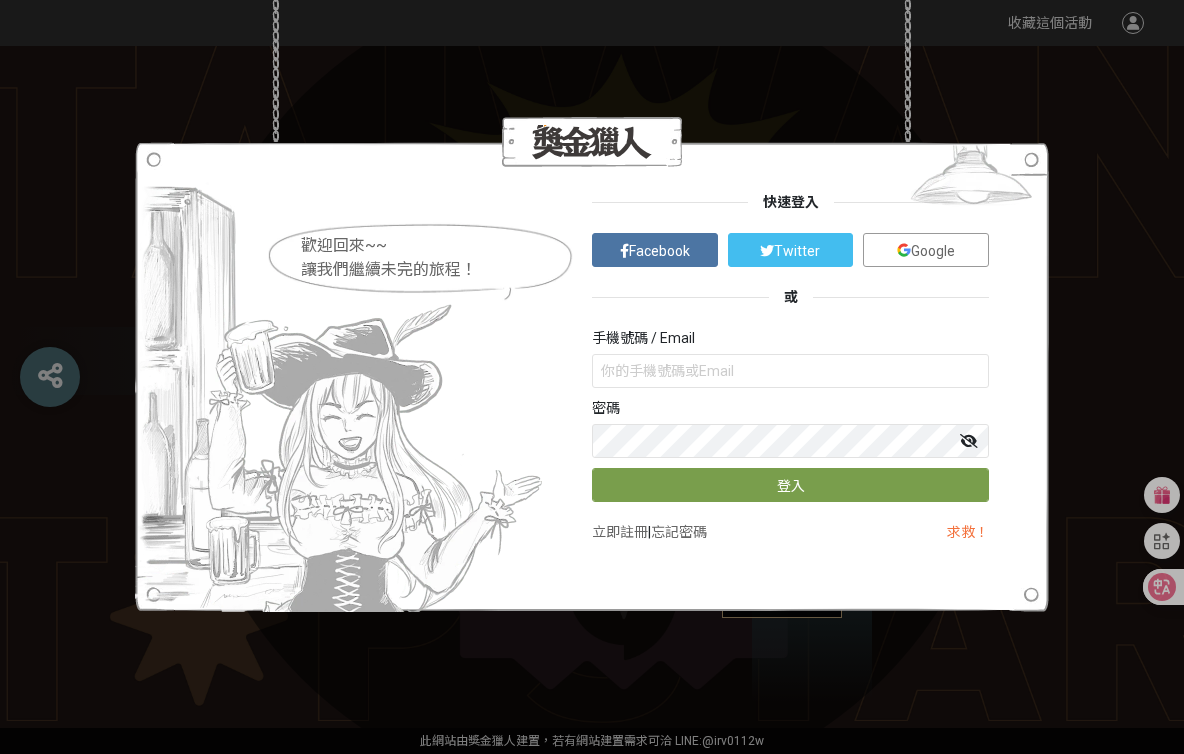 click at bounding box center (592, 377) 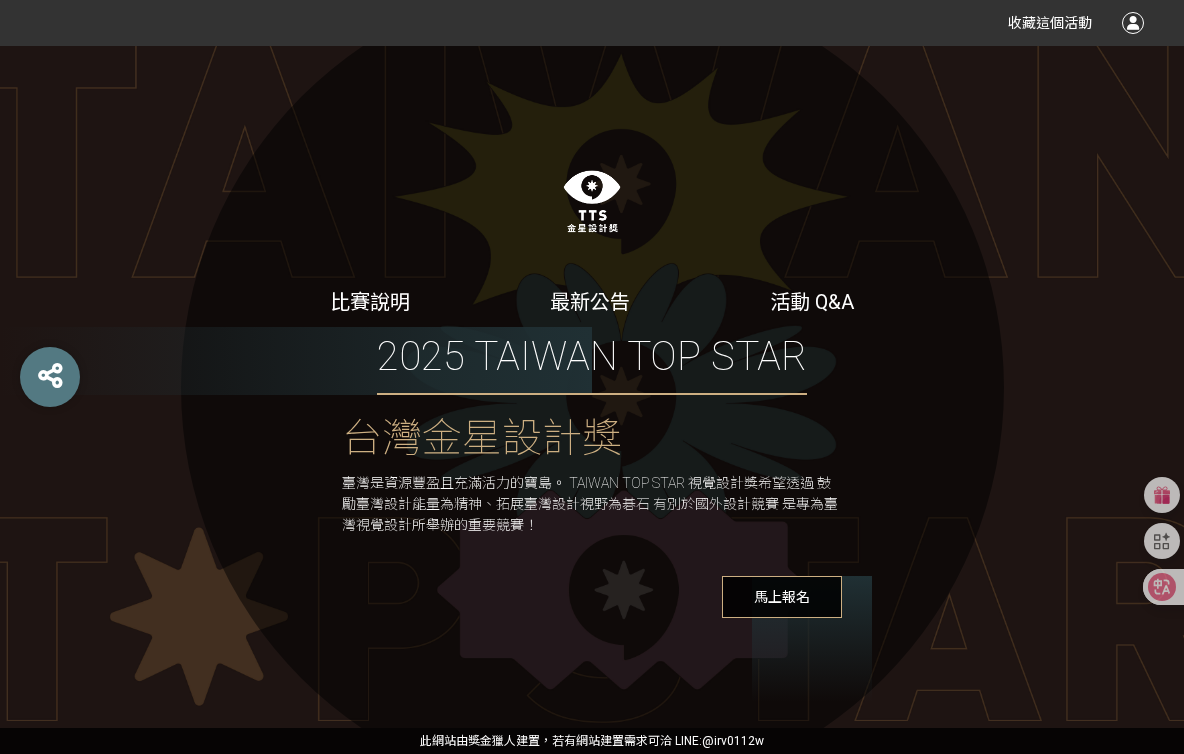 click on "比賽說明" at bounding box center (370, 302) 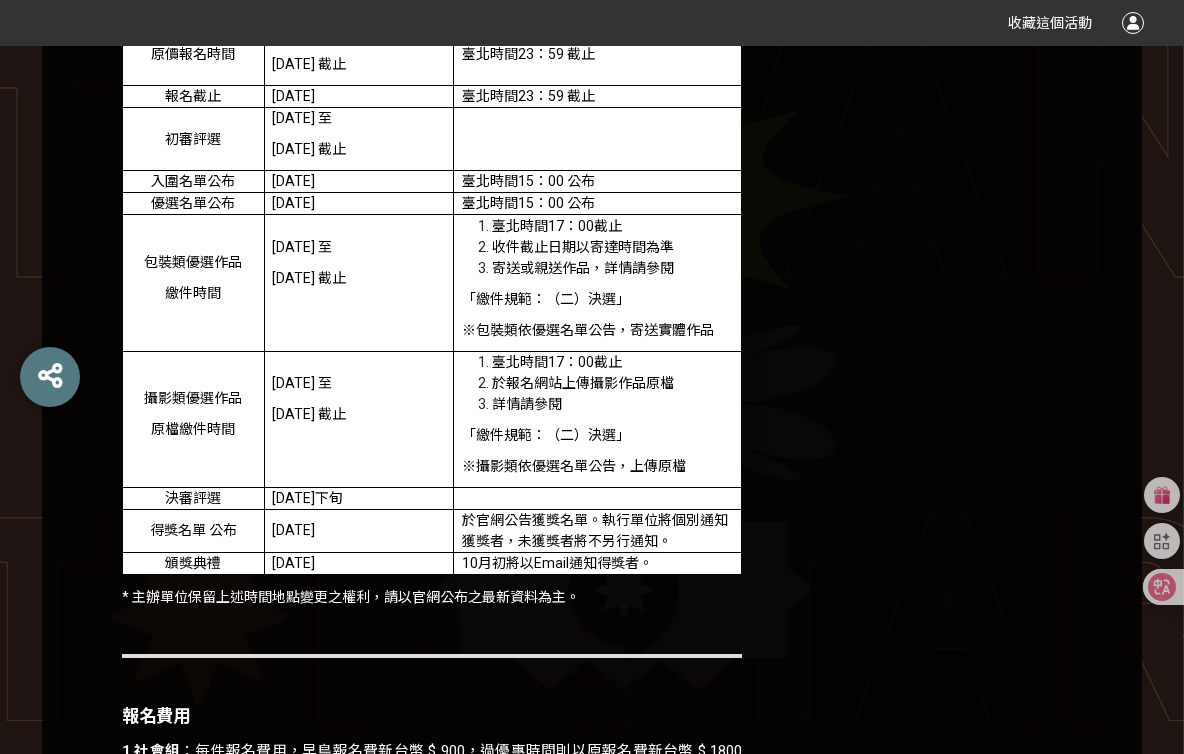 scroll, scrollTop: 0, scrollLeft: 0, axis: both 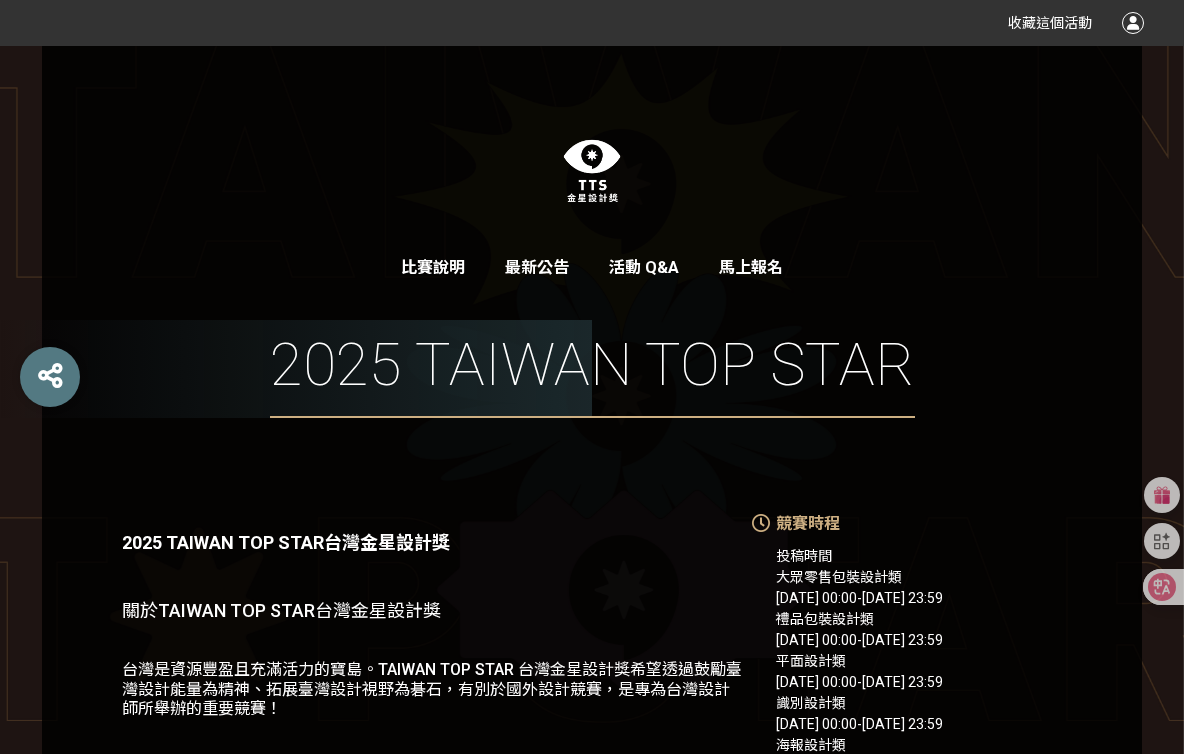 click on "比賽說明" at bounding box center (433, 267) 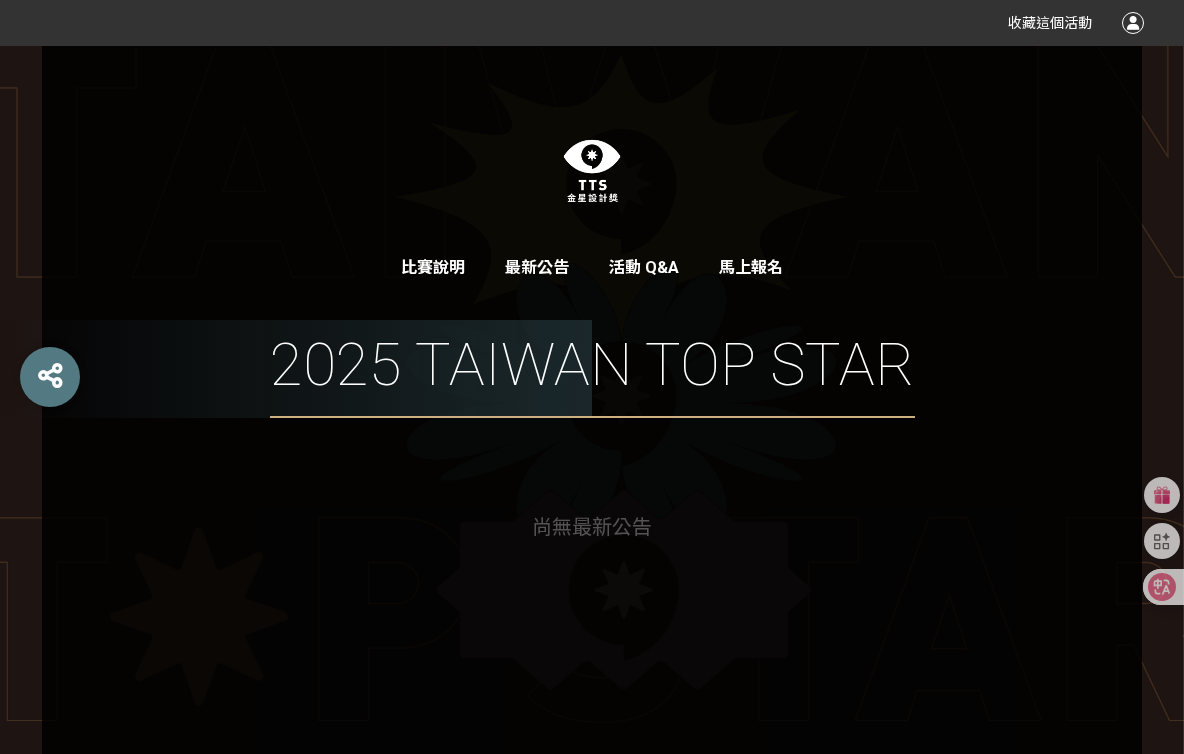 click on "活動 Q&A" at bounding box center [644, 267] 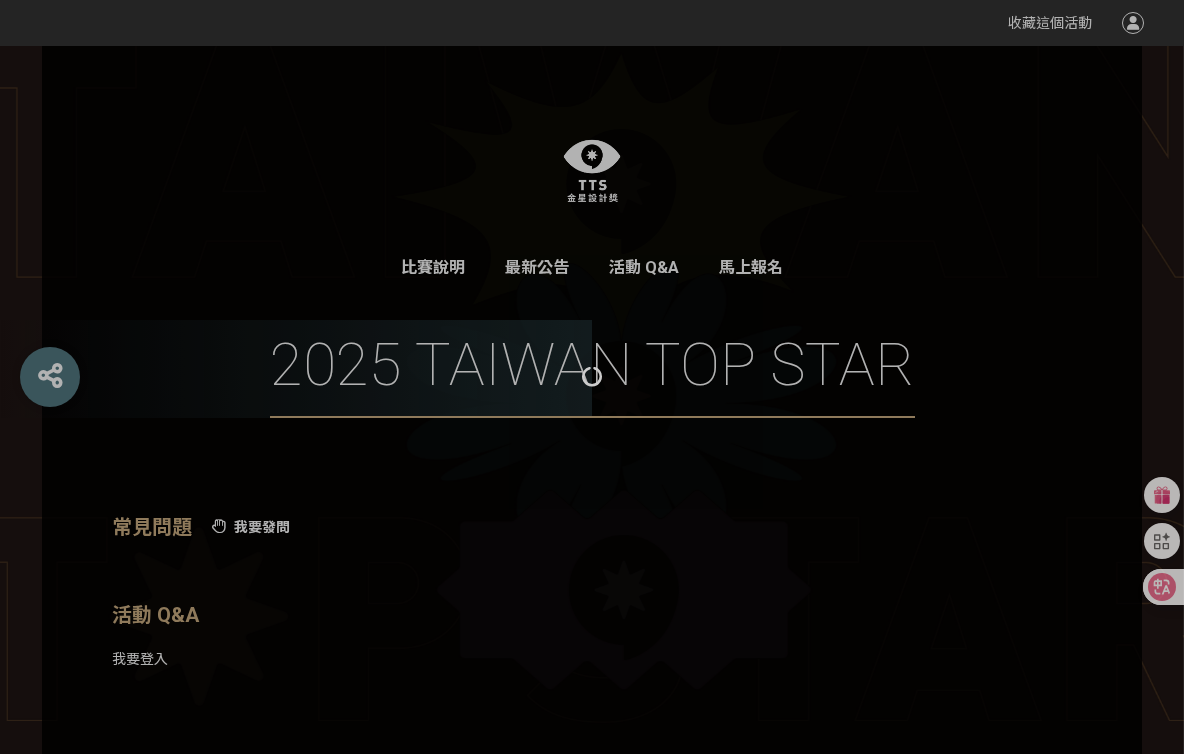 click at bounding box center [592, 377] 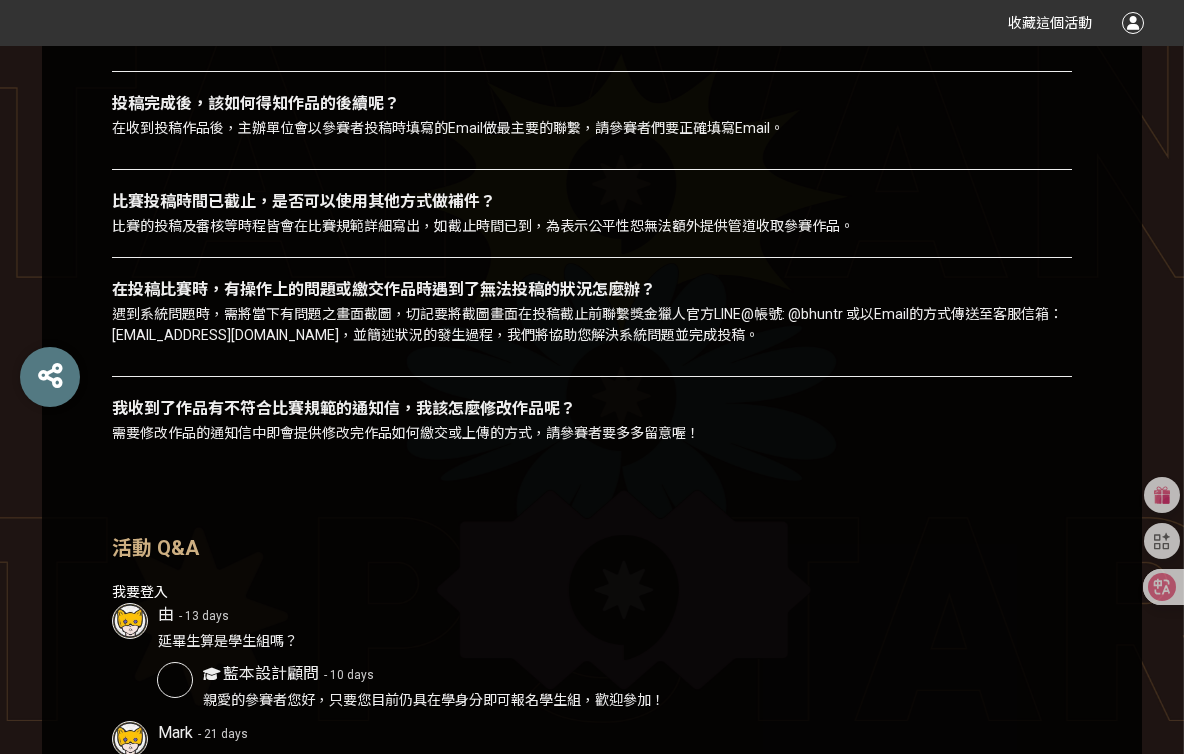 scroll, scrollTop: 0, scrollLeft: 0, axis: both 